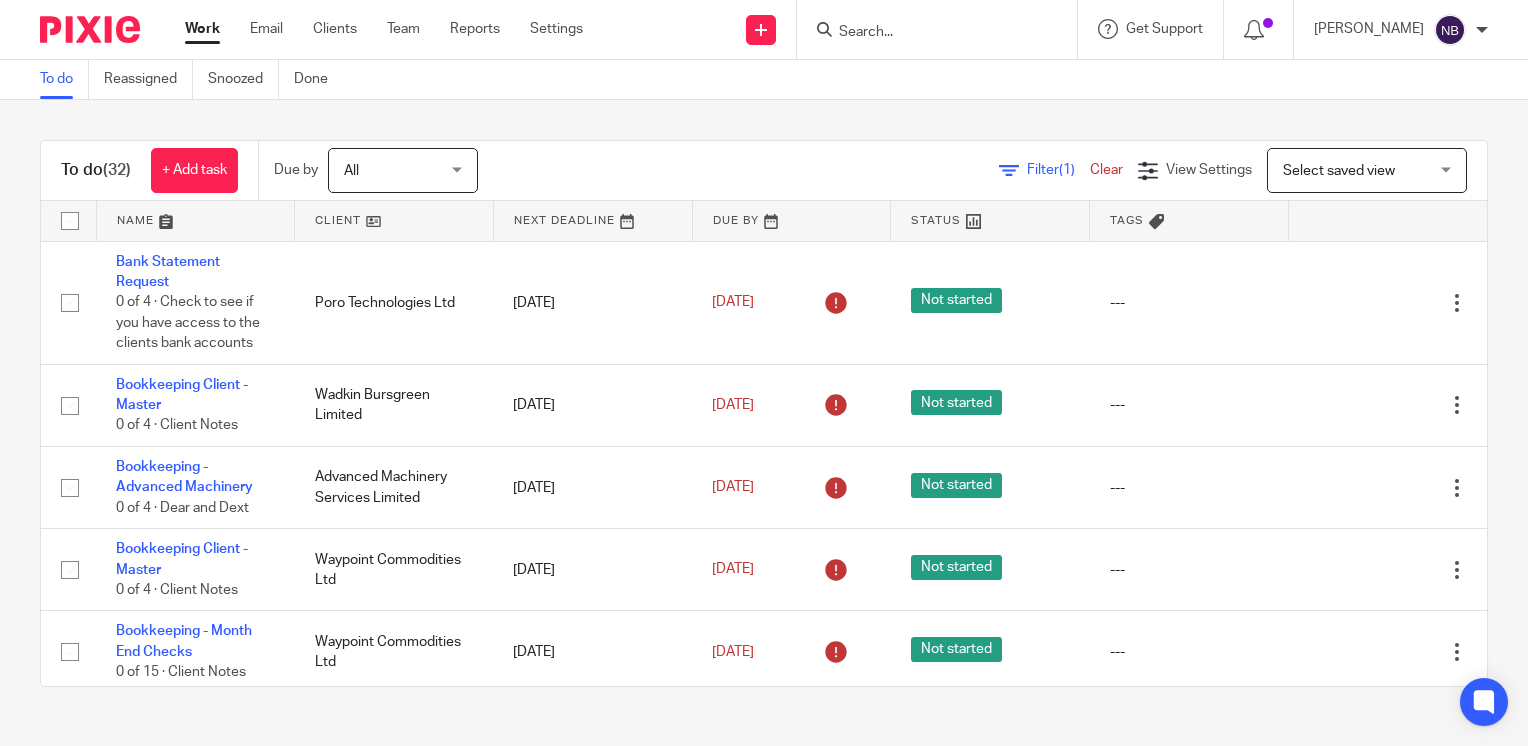scroll, scrollTop: 0, scrollLeft: 0, axis: both 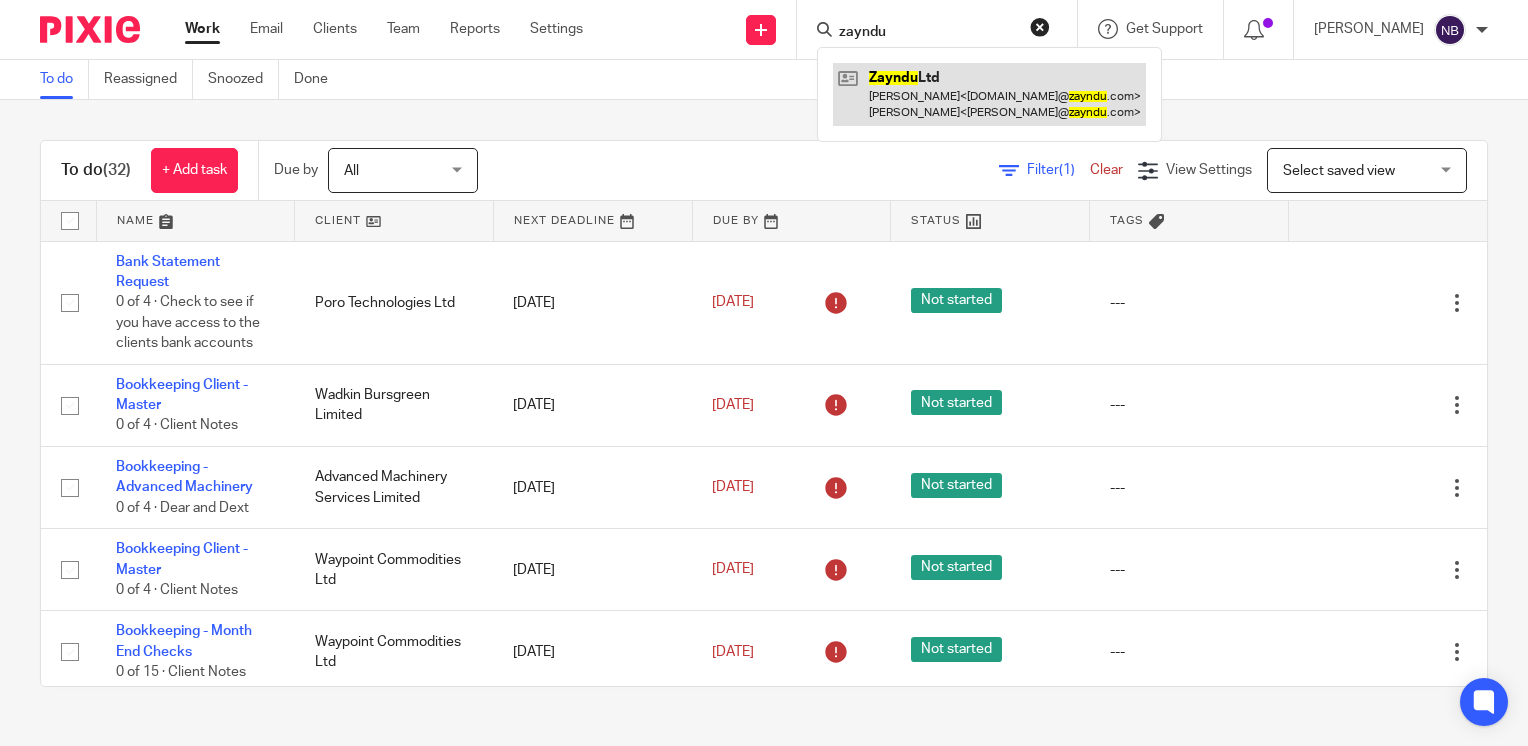 type on "zayndu" 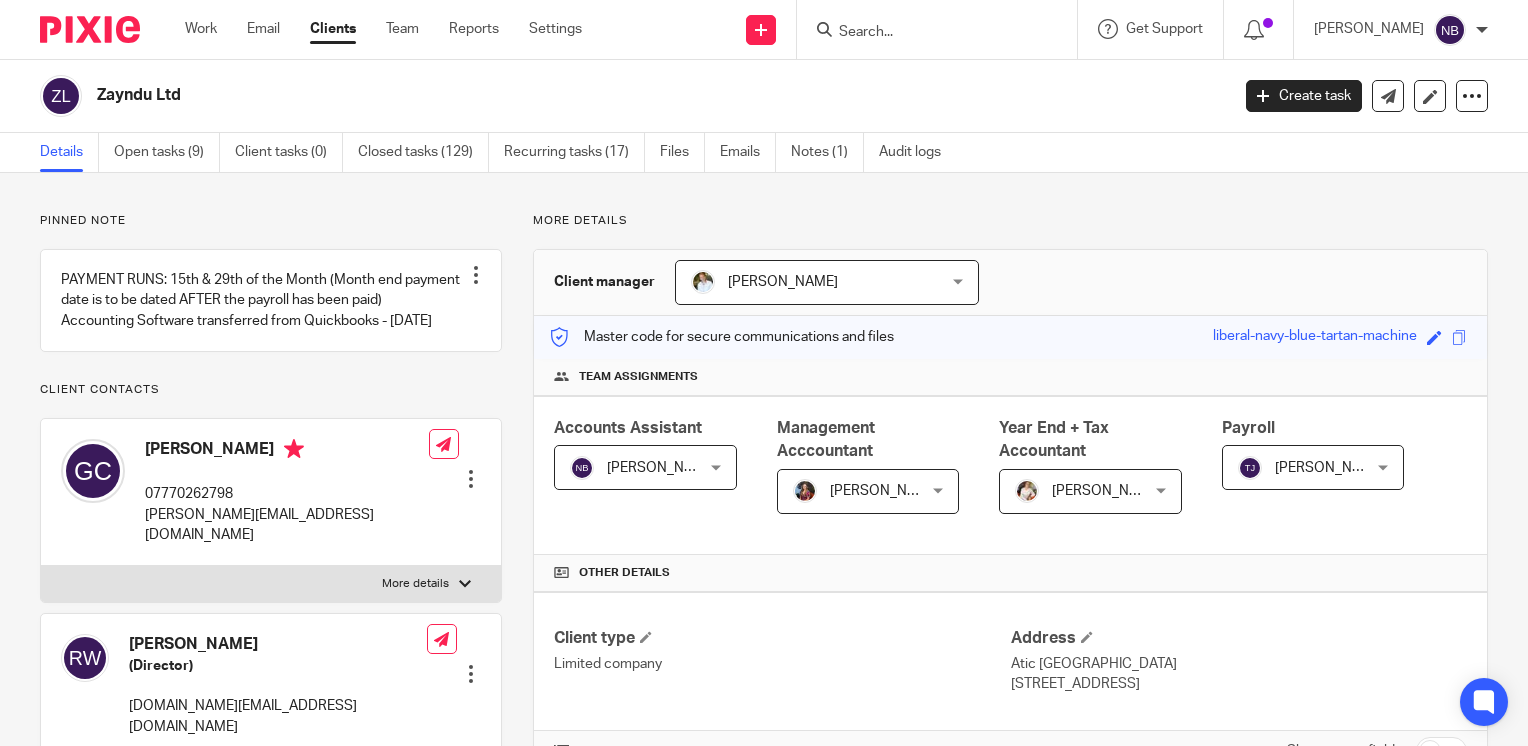 scroll, scrollTop: 0, scrollLeft: 0, axis: both 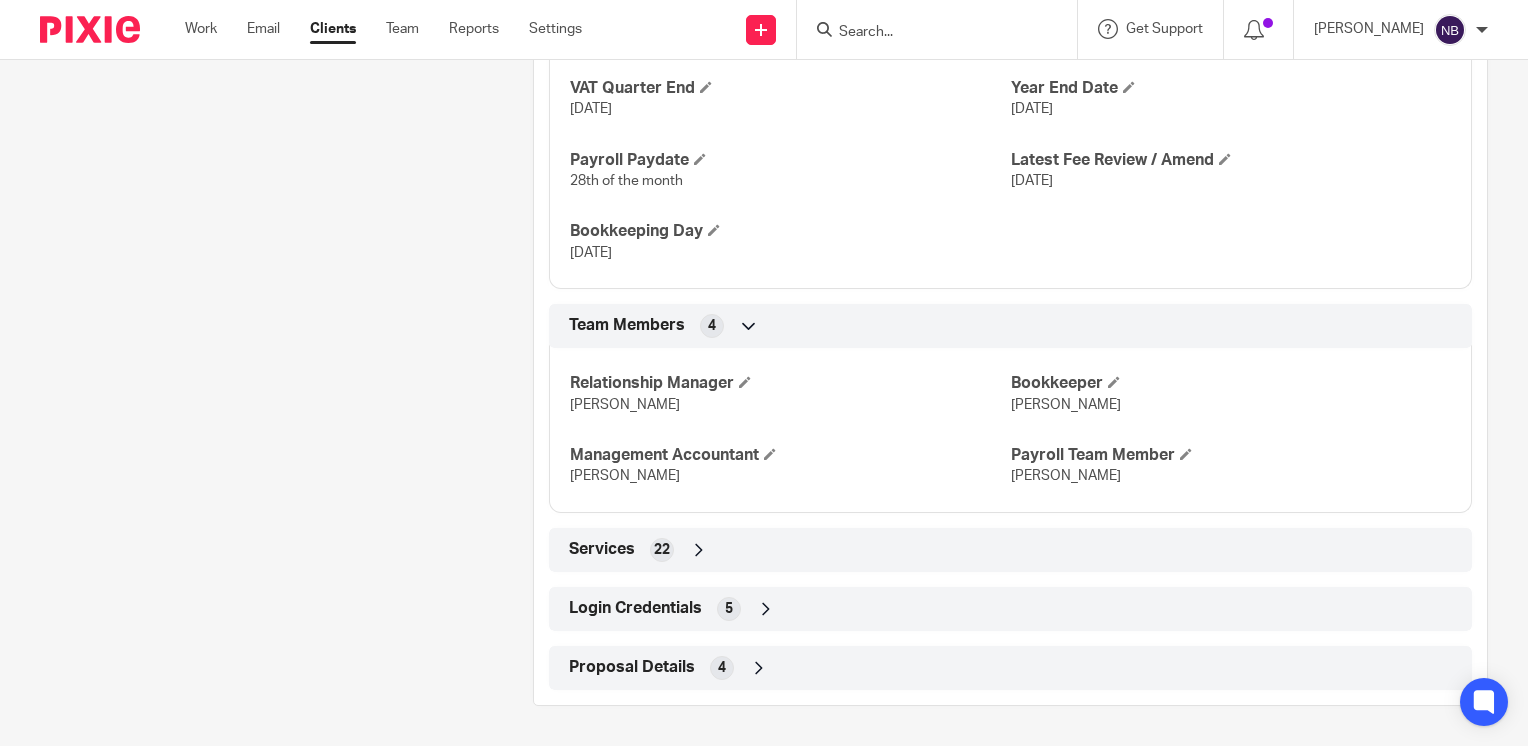 click at bounding box center (766, 609) 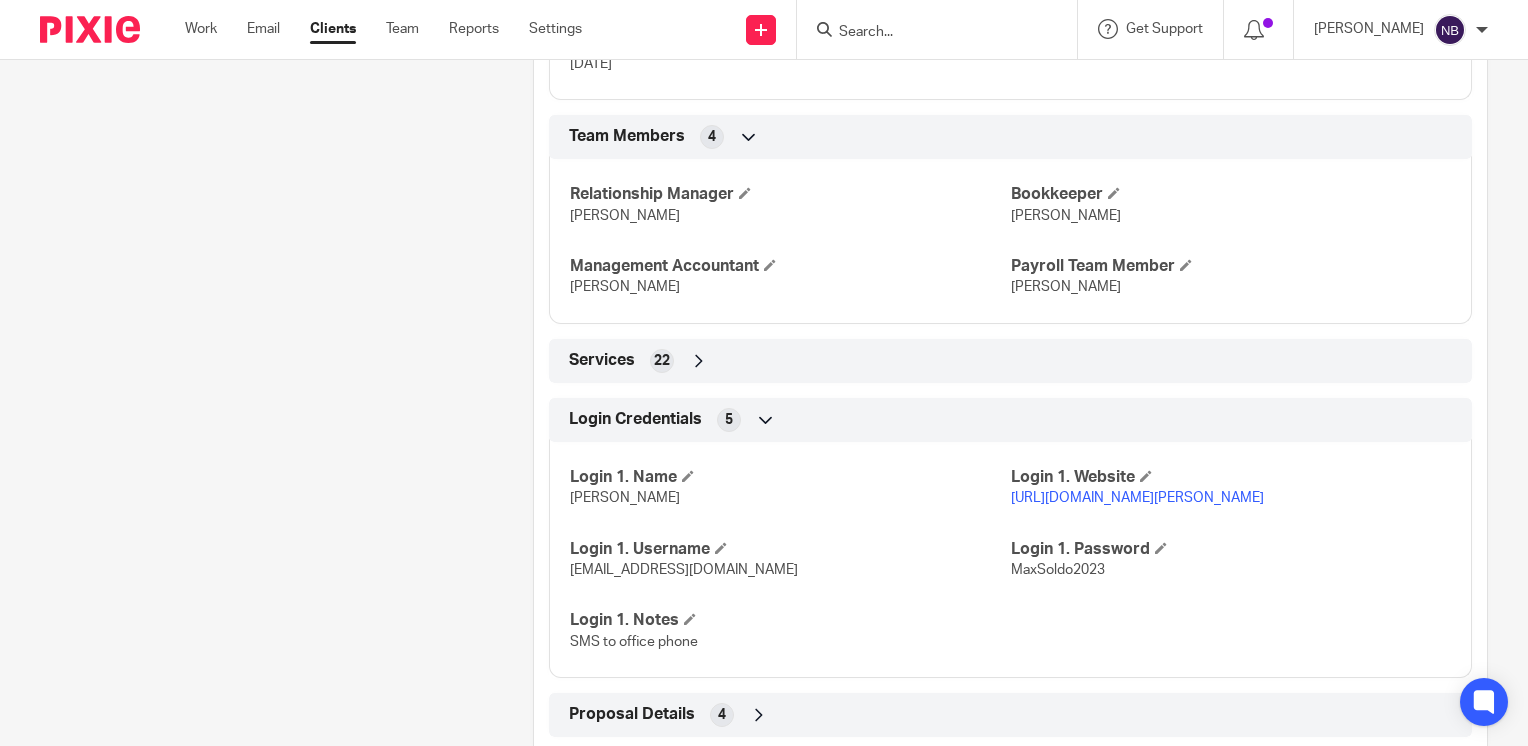 scroll, scrollTop: 1641, scrollLeft: 0, axis: vertical 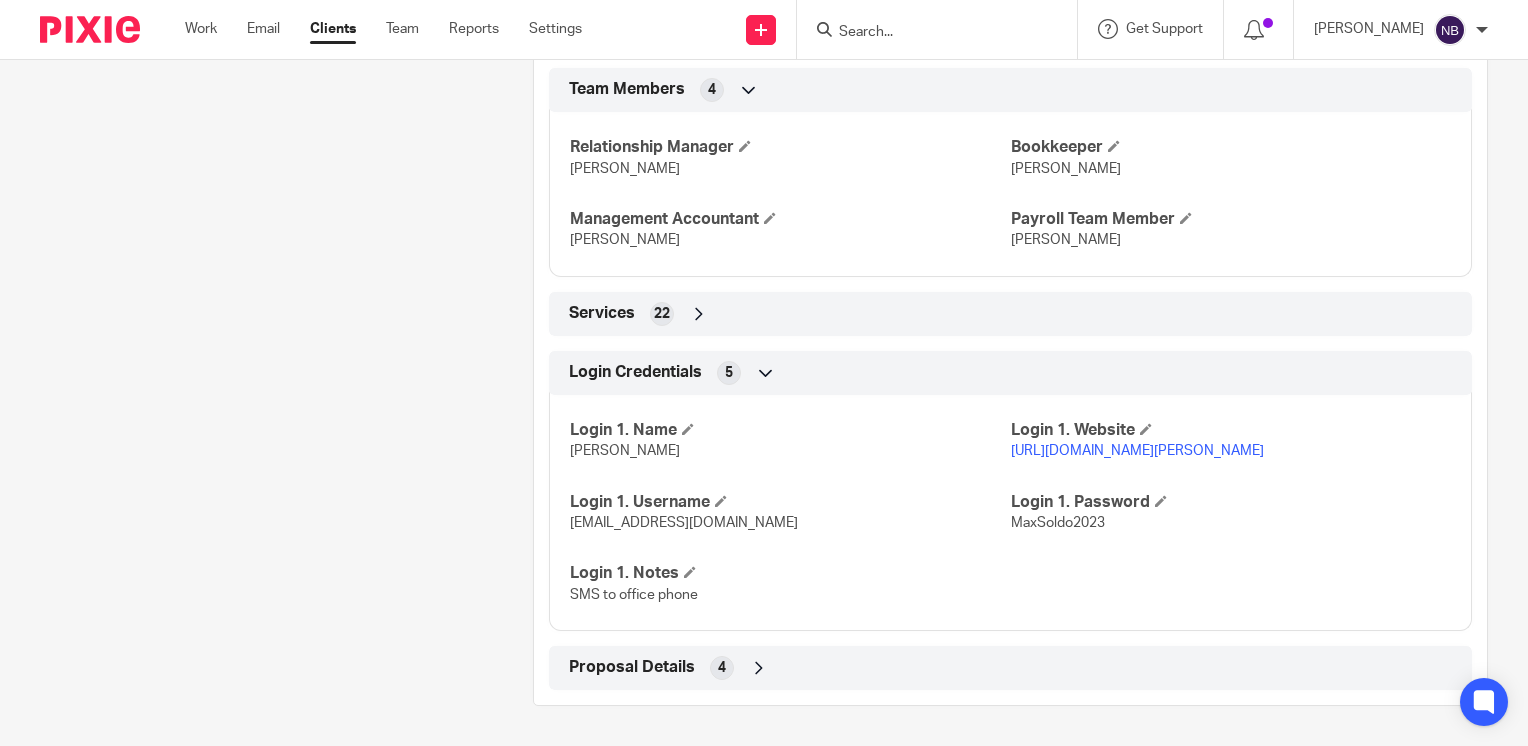 click on "[URL][DOMAIN_NAME][PERSON_NAME]" at bounding box center (1137, 451) 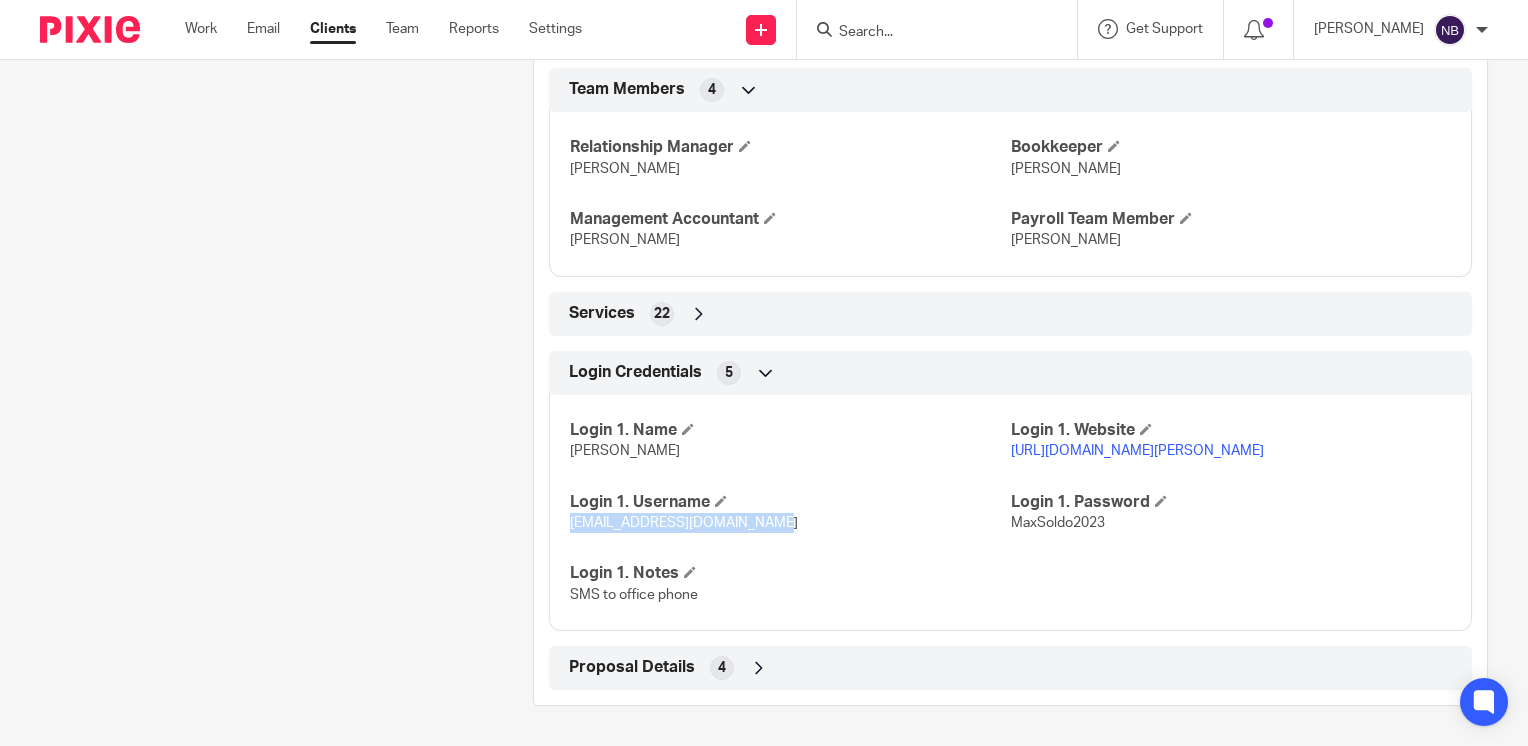 drag, startPoint x: 761, startPoint y: 547, endPoint x: 566, endPoint y: 546, distance: 195.00256 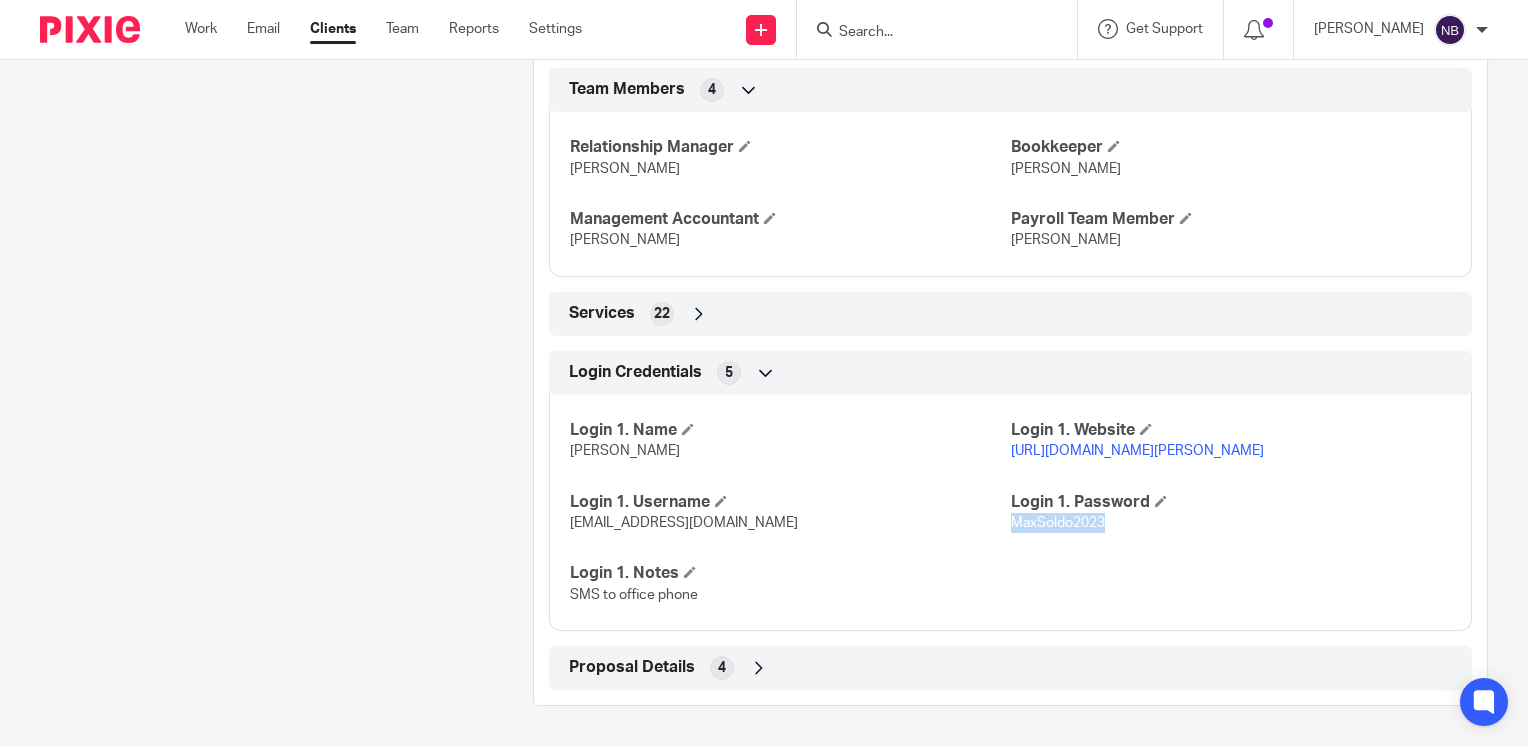 drag, startPoint x: 1100, startPoint y: 554, endPoint x: 1004, endPoint y: 550, distance: 96.0833 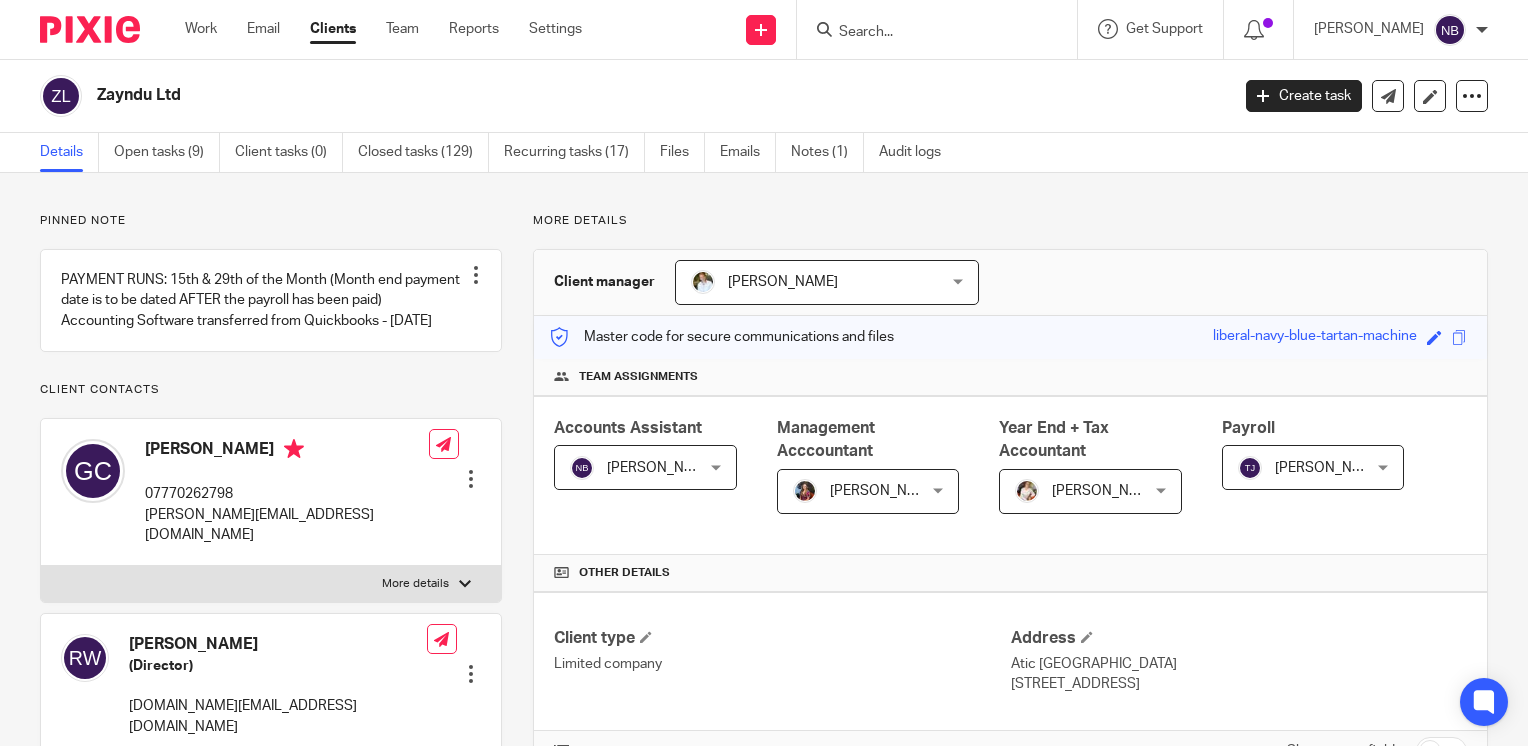 scroll, scrollTop: 0, scrollLeft: 0, axis: both 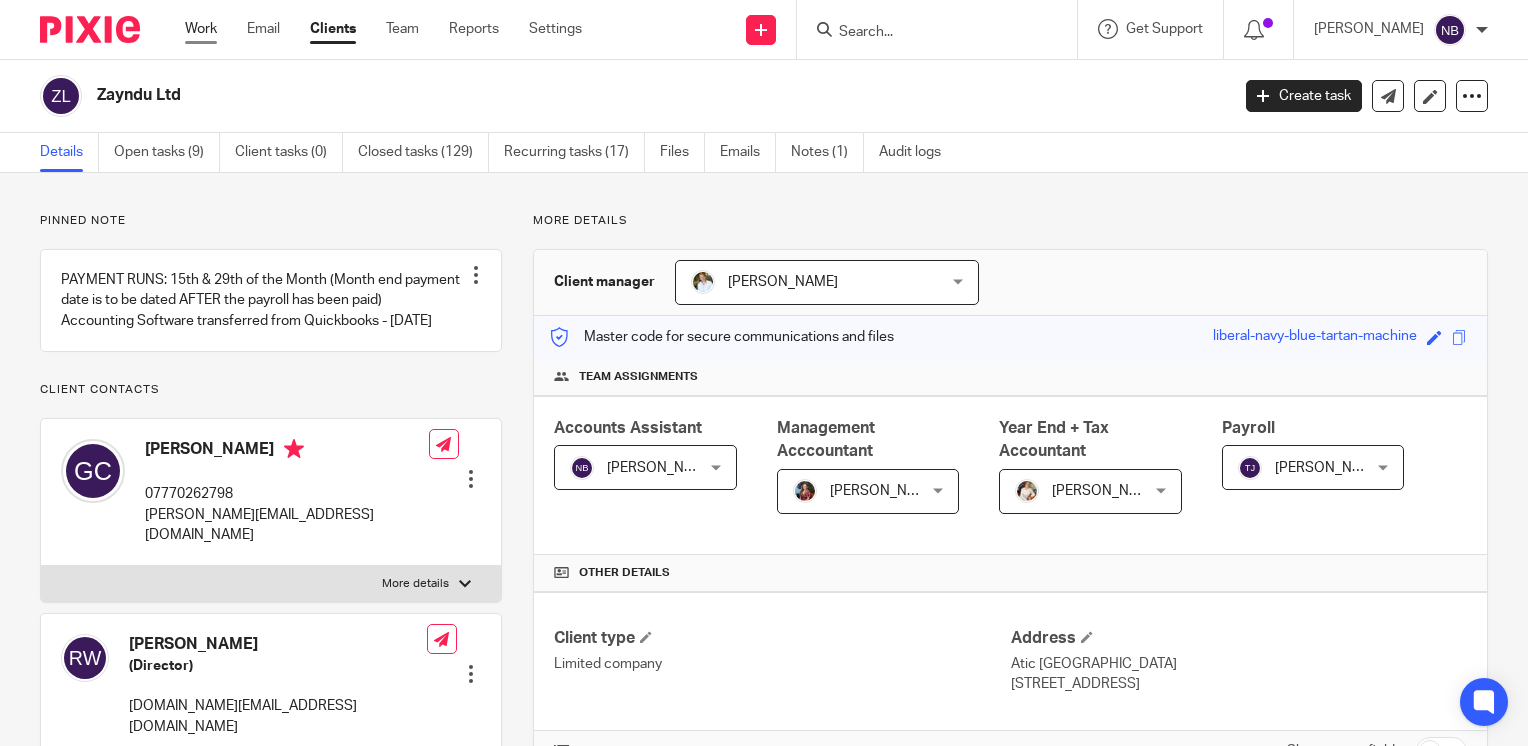 click on "Work" at bounding box center (201, 29) 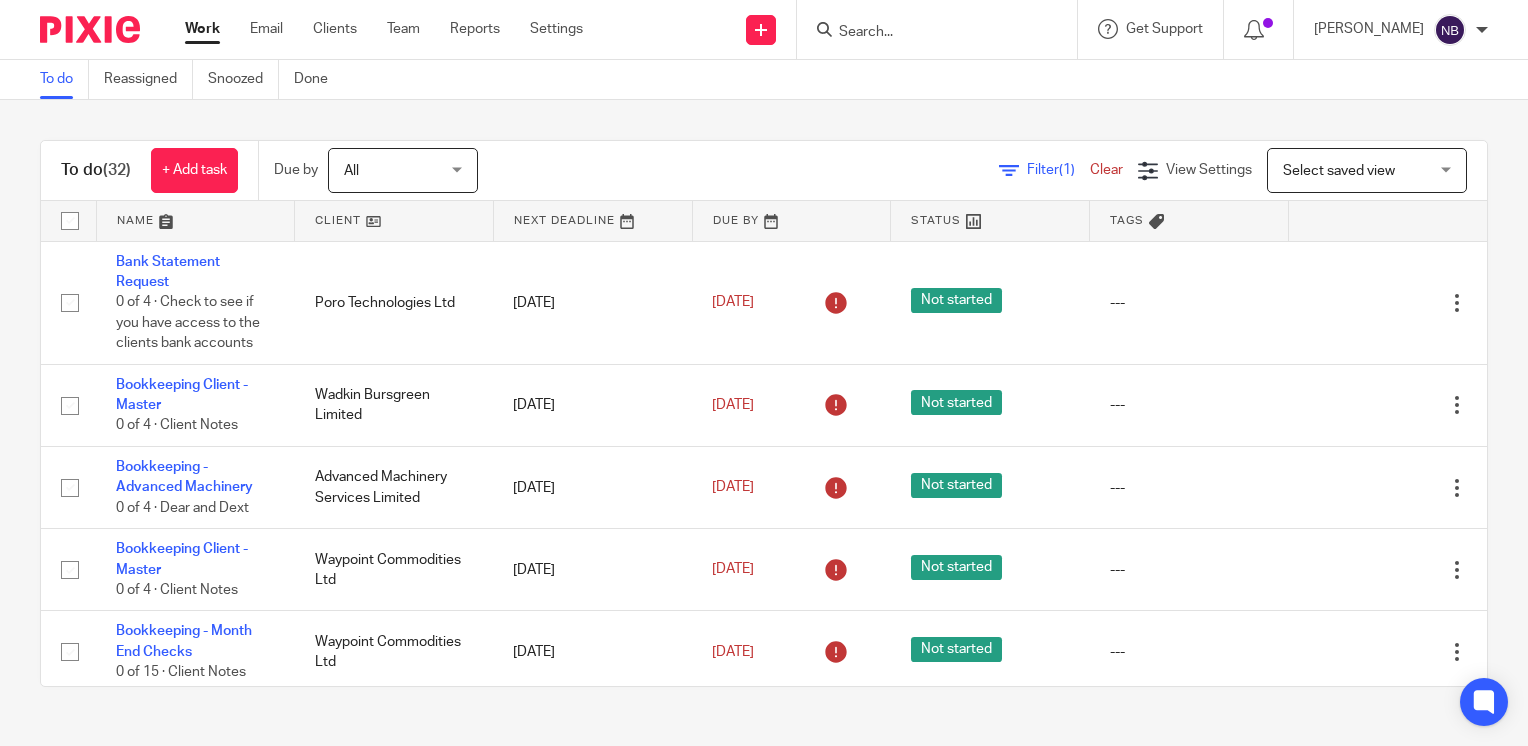 scroll, scrollTop: 0, scrollLeft: 0, axis: both 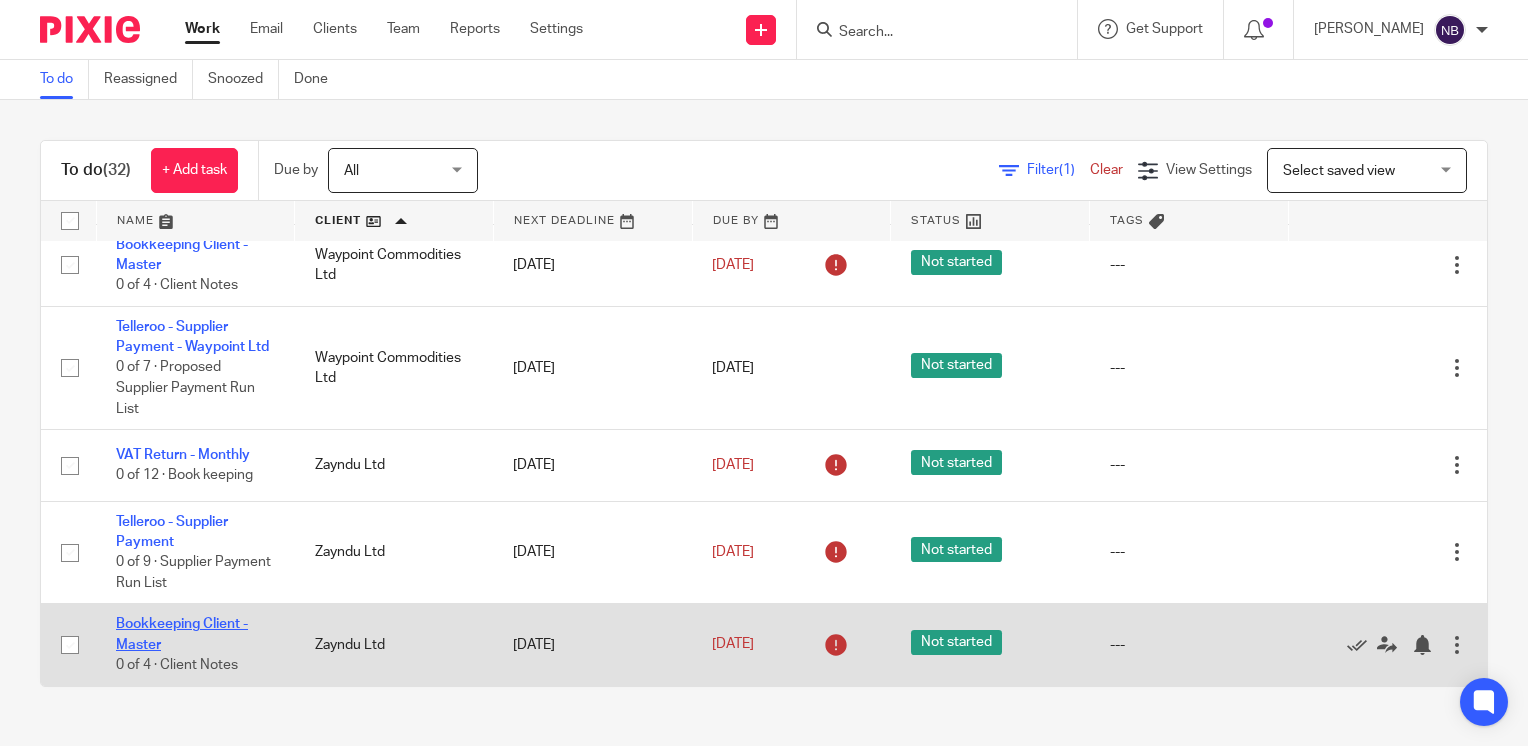 click on "Bookkeeping Client - Master" at bounding box center (182, 634) 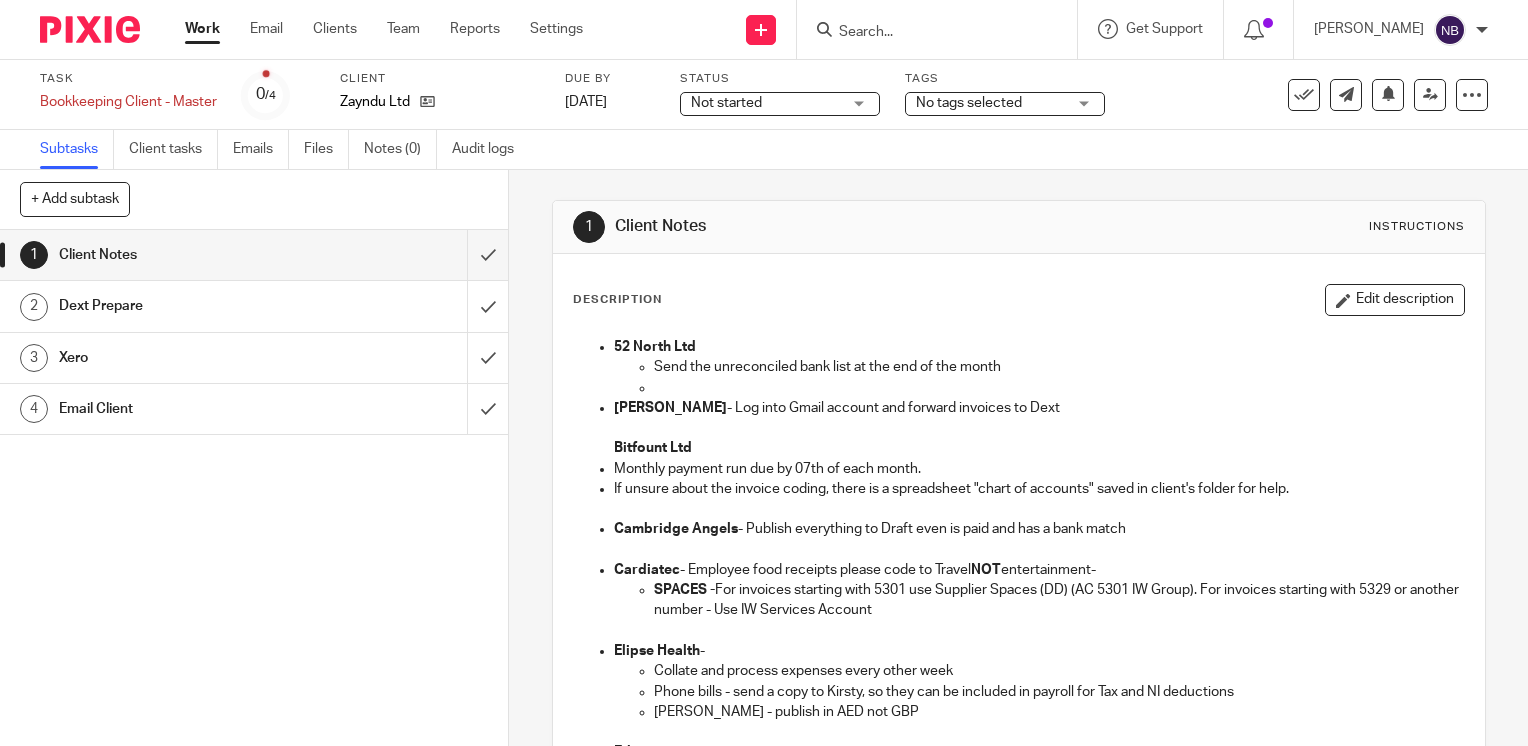 scroll, scrollTop: 0, scrollLeft: 0, axis: both 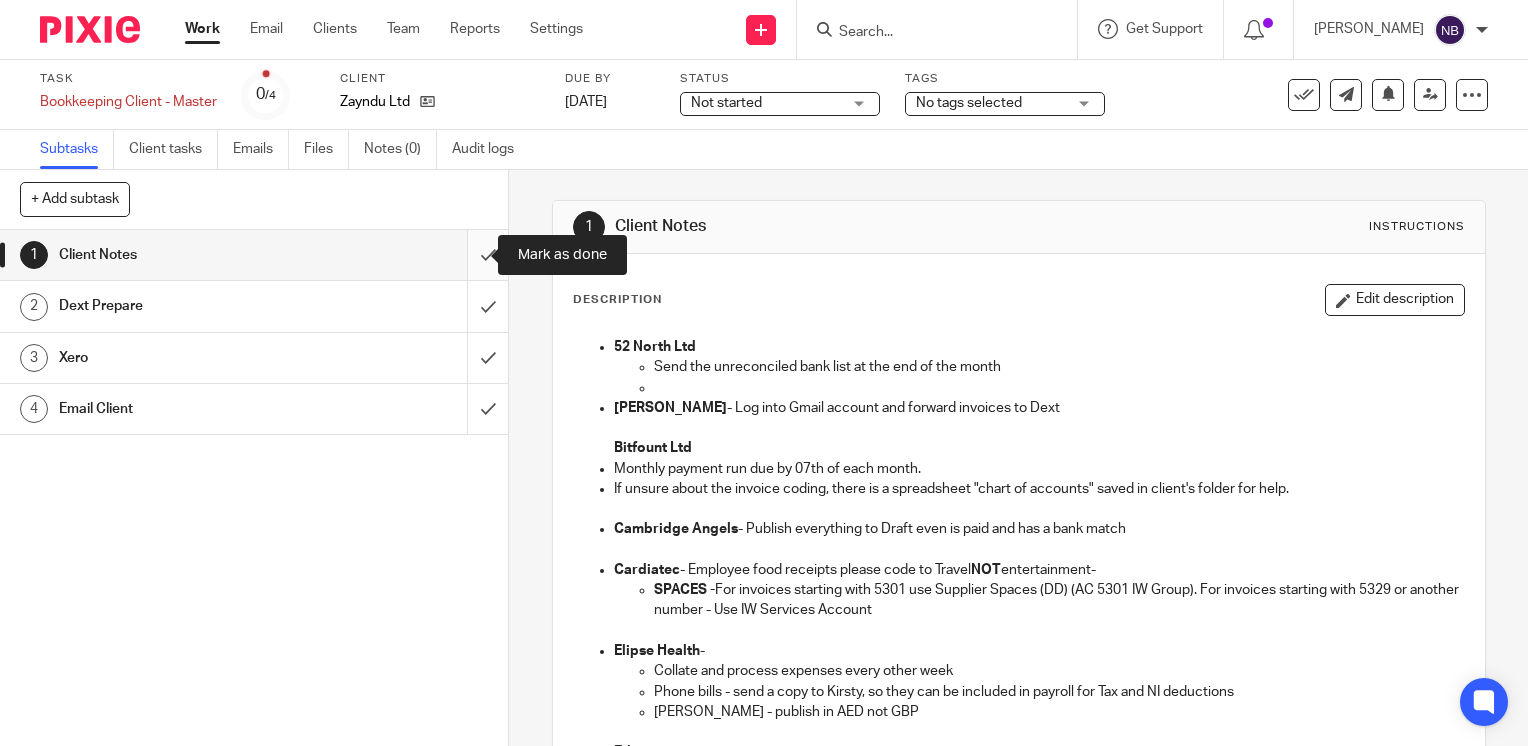 click at bounding box center [254, 255] 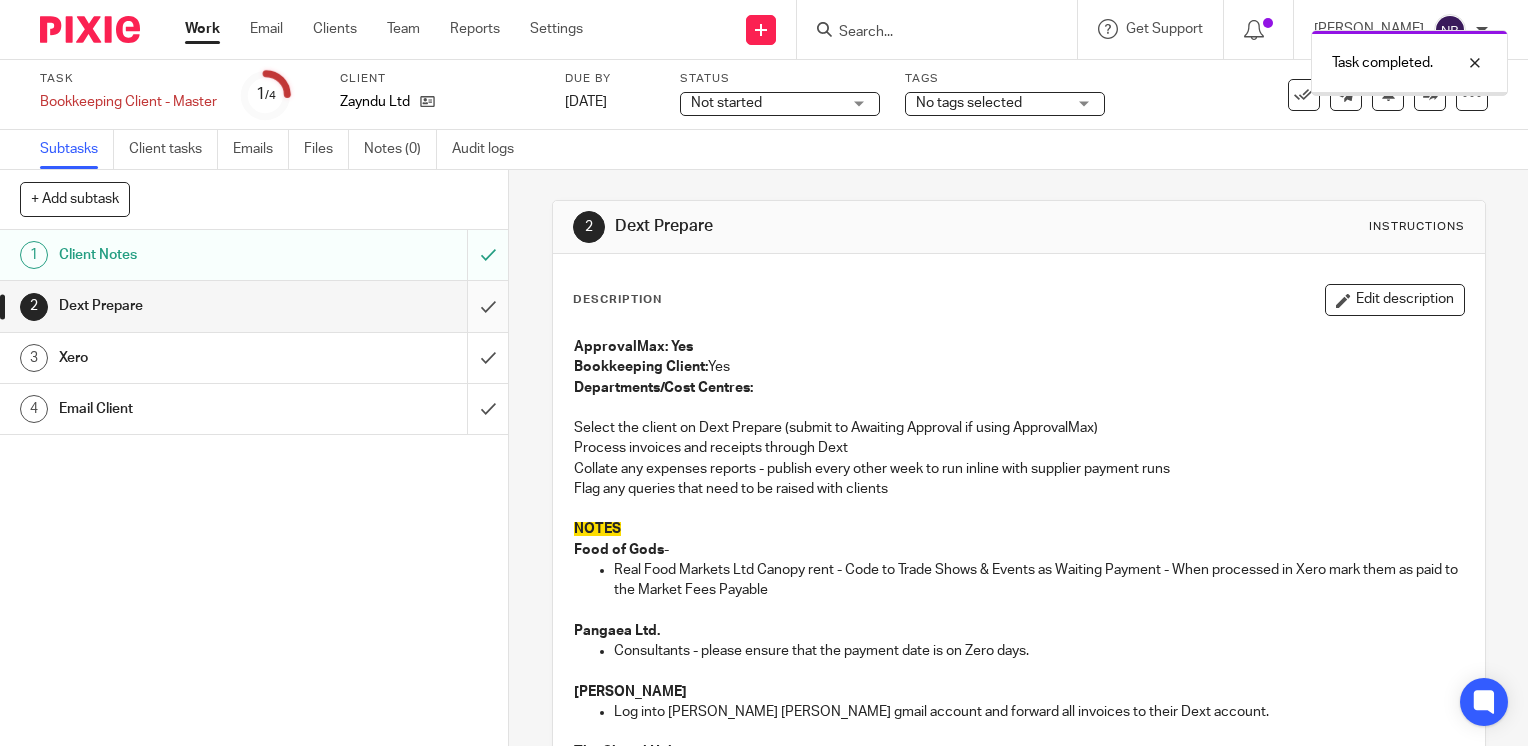 scroll, scrollTop: 0, scrollLeft: 0, axis: both 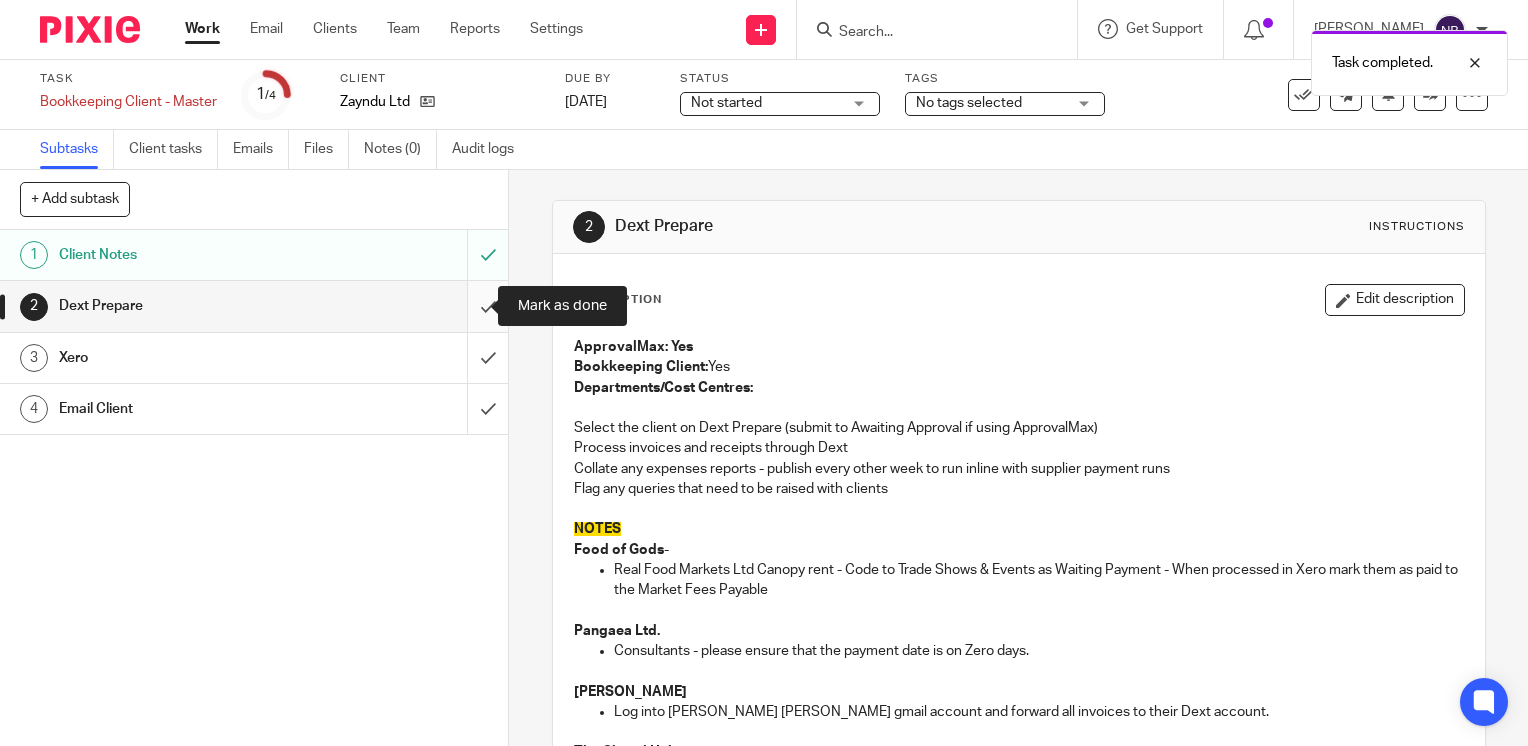 click at bounding box center [254, 306] 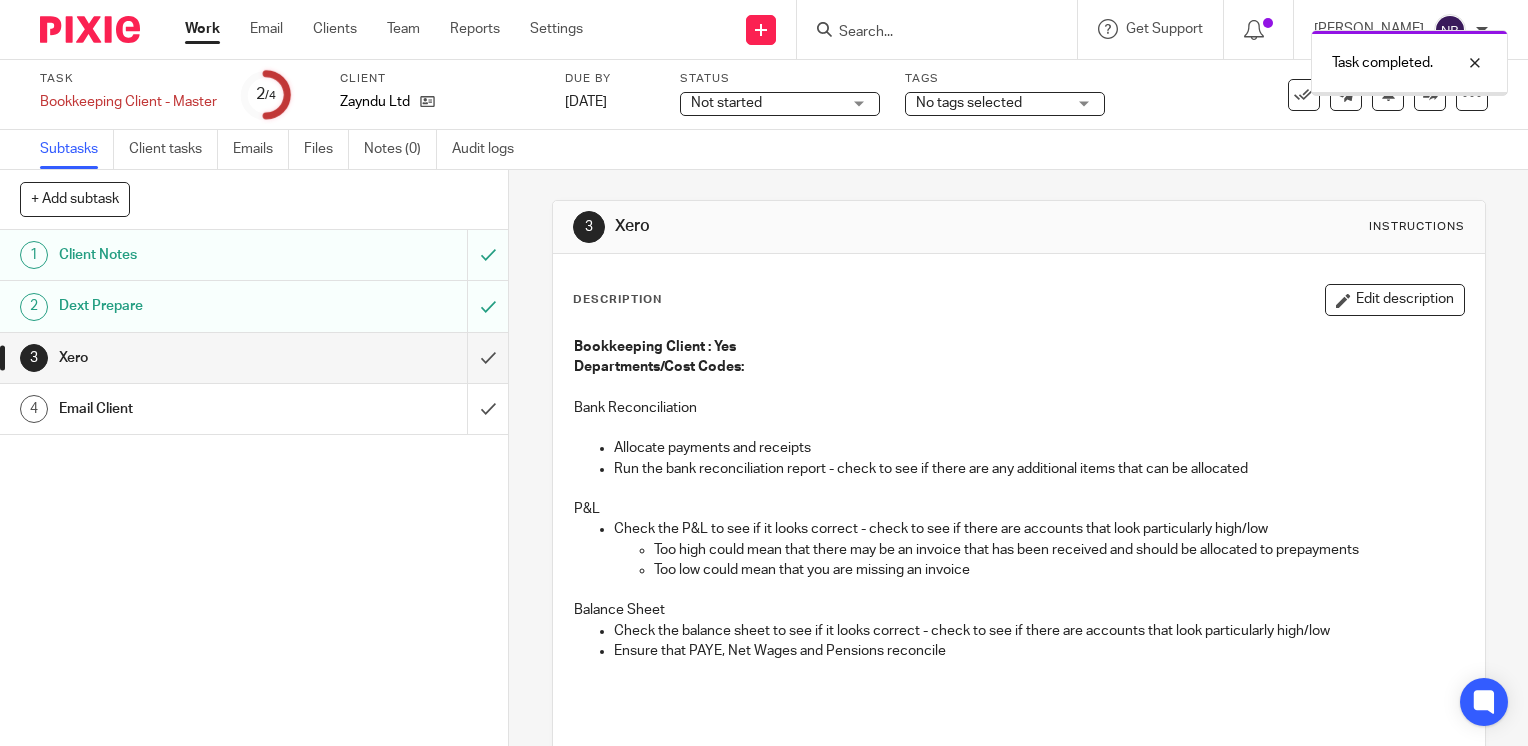 scroll, scrollTop: 0, scrollLeft: 0, axis: both 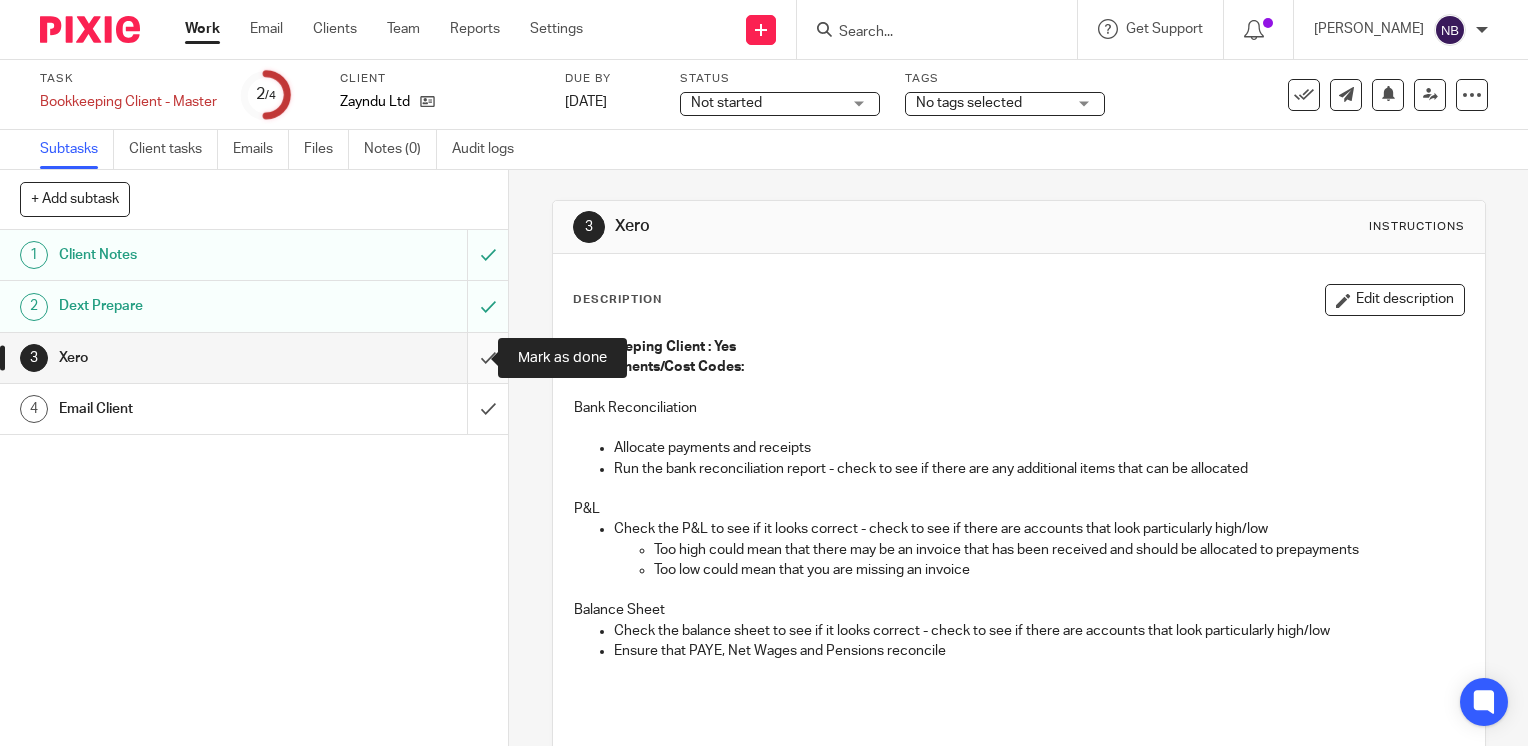 click at bounding box center (254, 358) 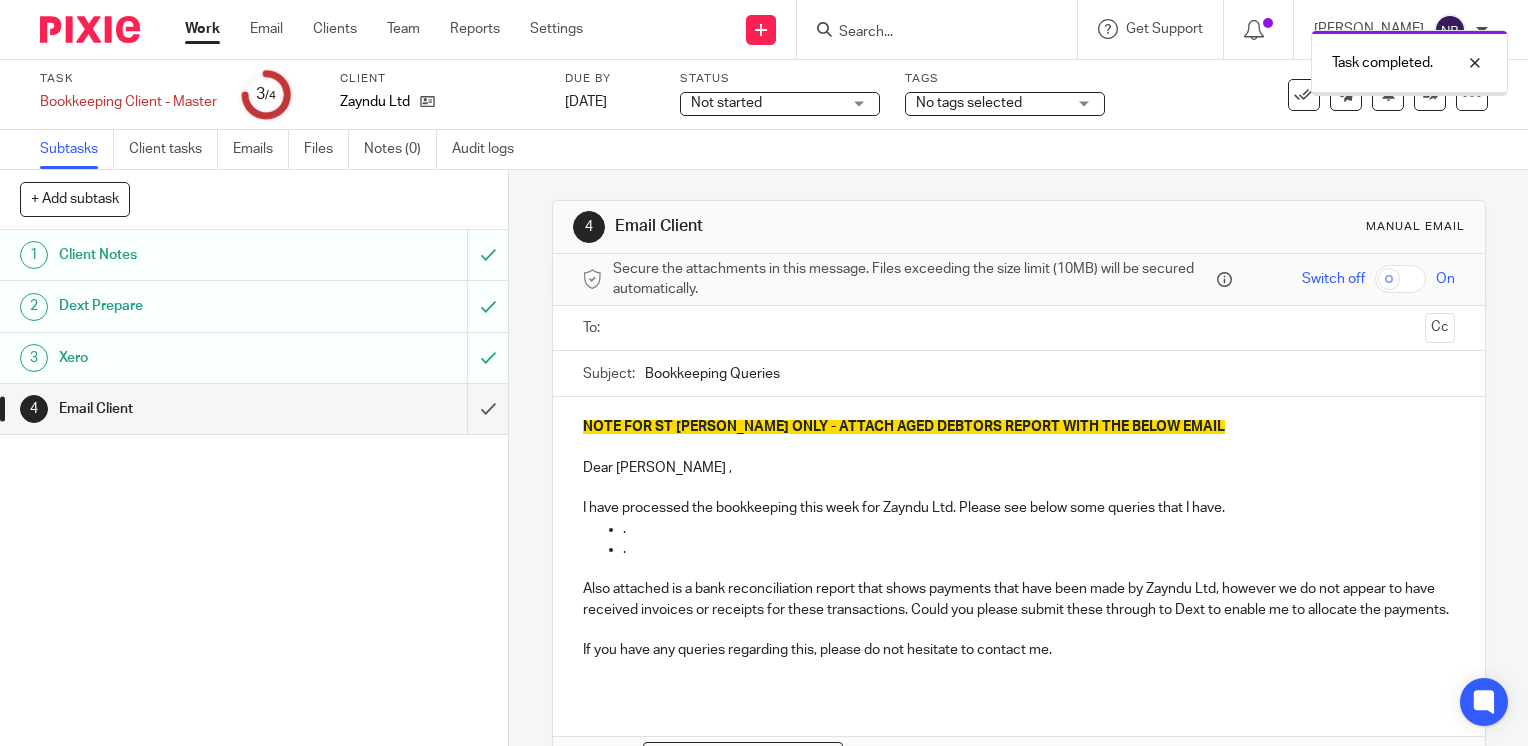 scroll, scrollTop: 0, scrollLeft: 0, axis: both 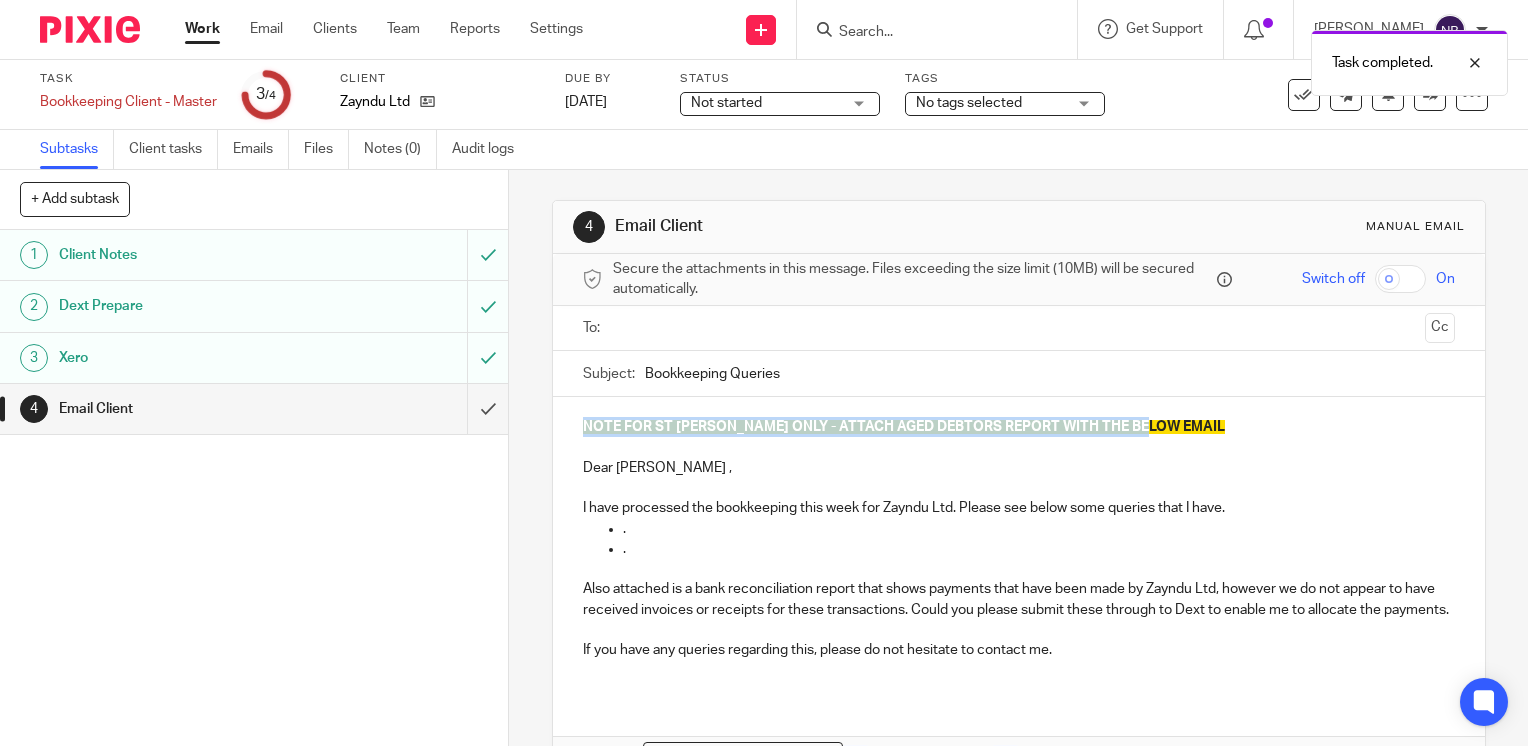 drag, startPoint x: 1149, startPoint y: 423, endPoint x: 563, endPoint y: 414, distance: 586.0691 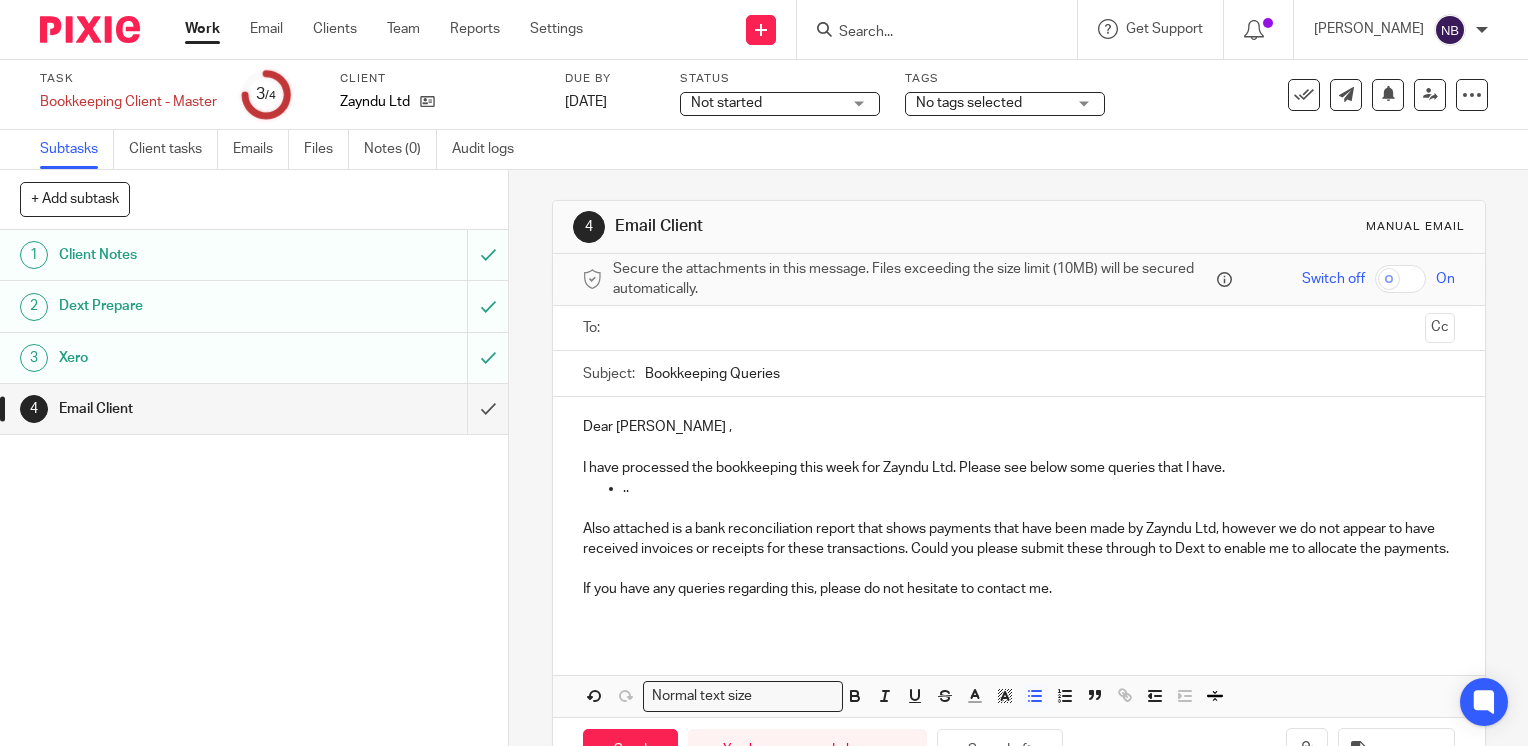 type 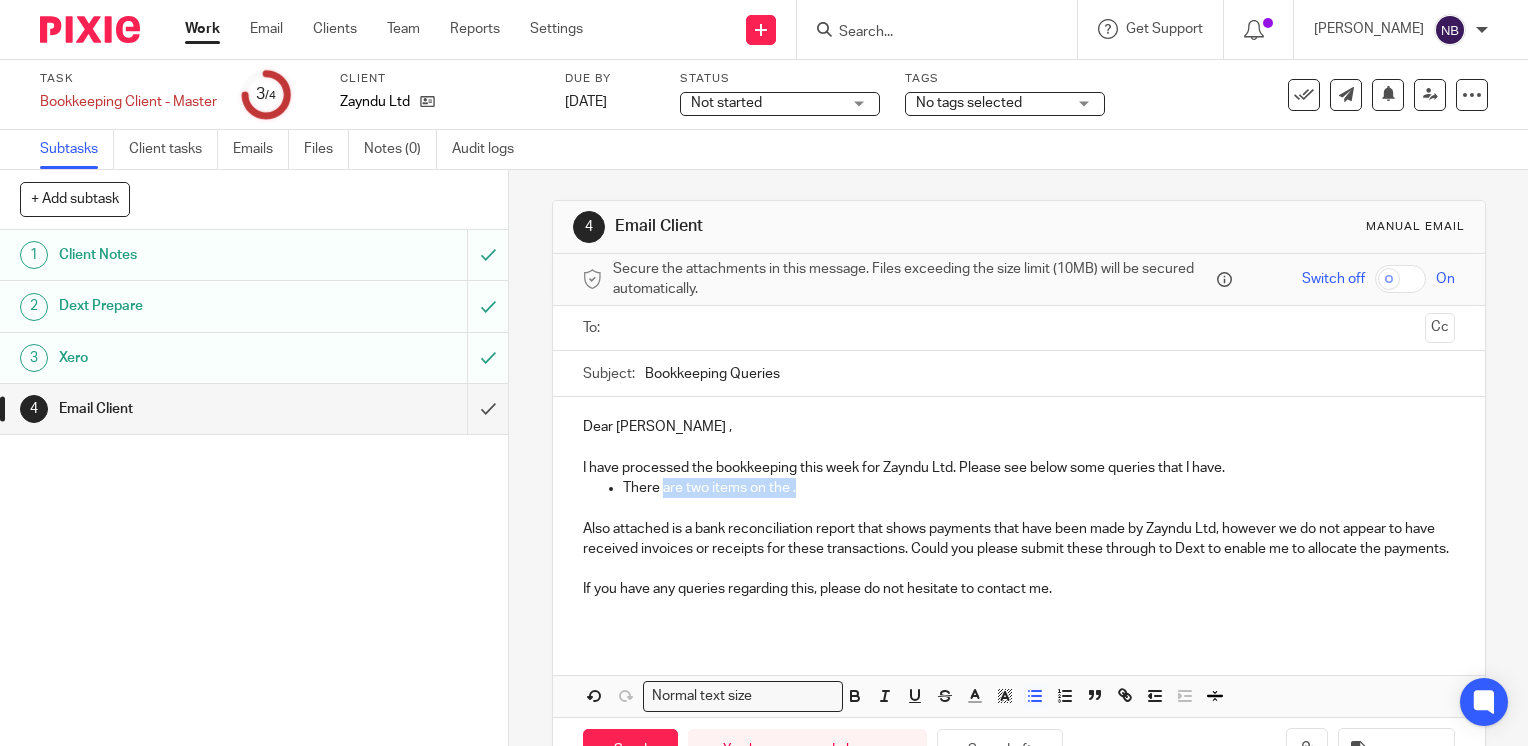 drag, startPoint x: 788, startPoint y: 485, endPoint x: 658, endPoint y: 482, distance: 130.0346 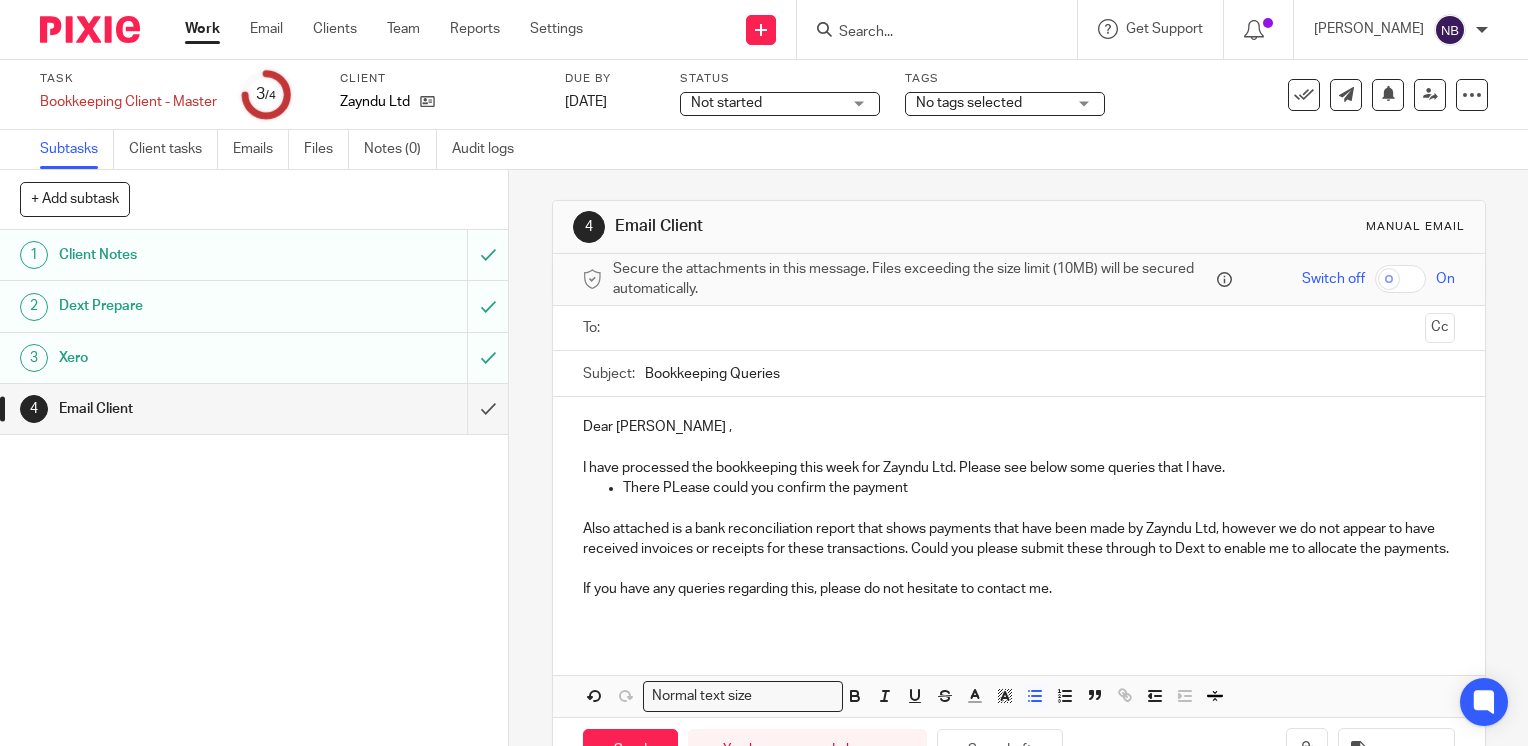 click on "There PLease could you confirm the payment" at bounding box center (1039, 488) 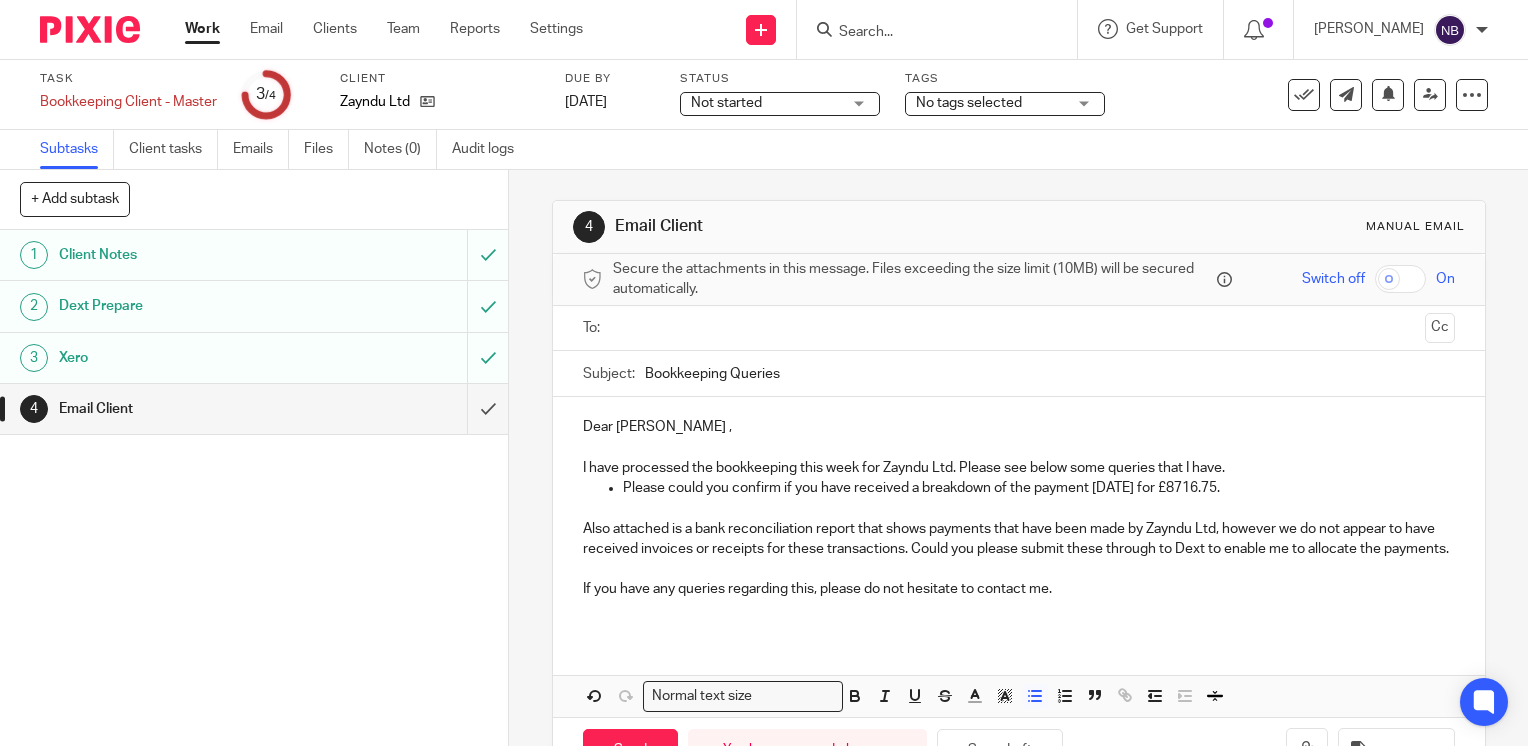 click on "Please could you confirm if you have received a breakdown of the payment 11/07/25 for £8716.75." at bounding box center [1039, 488] 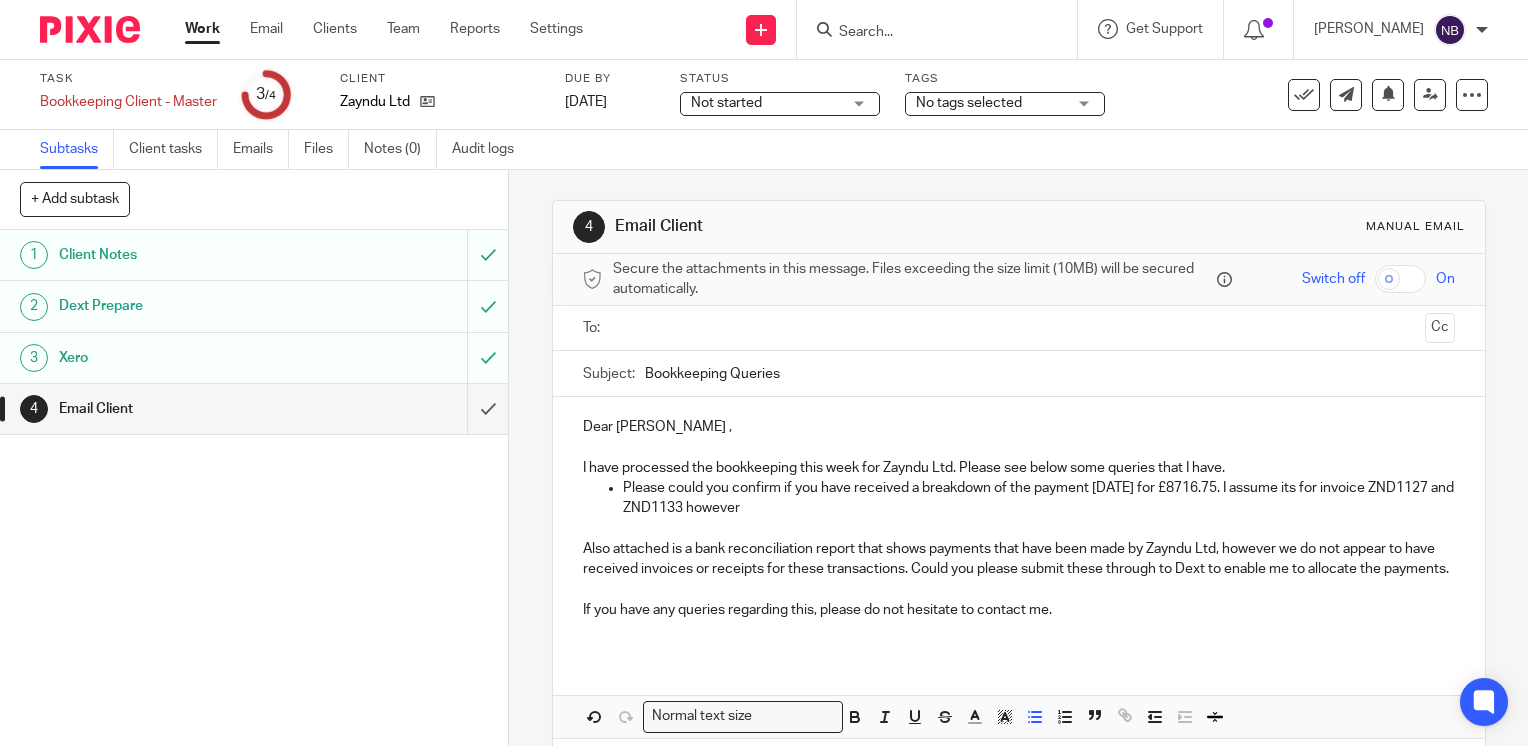 click on "Please could you confirm if you have received a breakdown of the payment 11/07/25 for £8716.75. I assume its for invoice ZND1127 and ZND1133 however" at bounding box center (1039, 498) 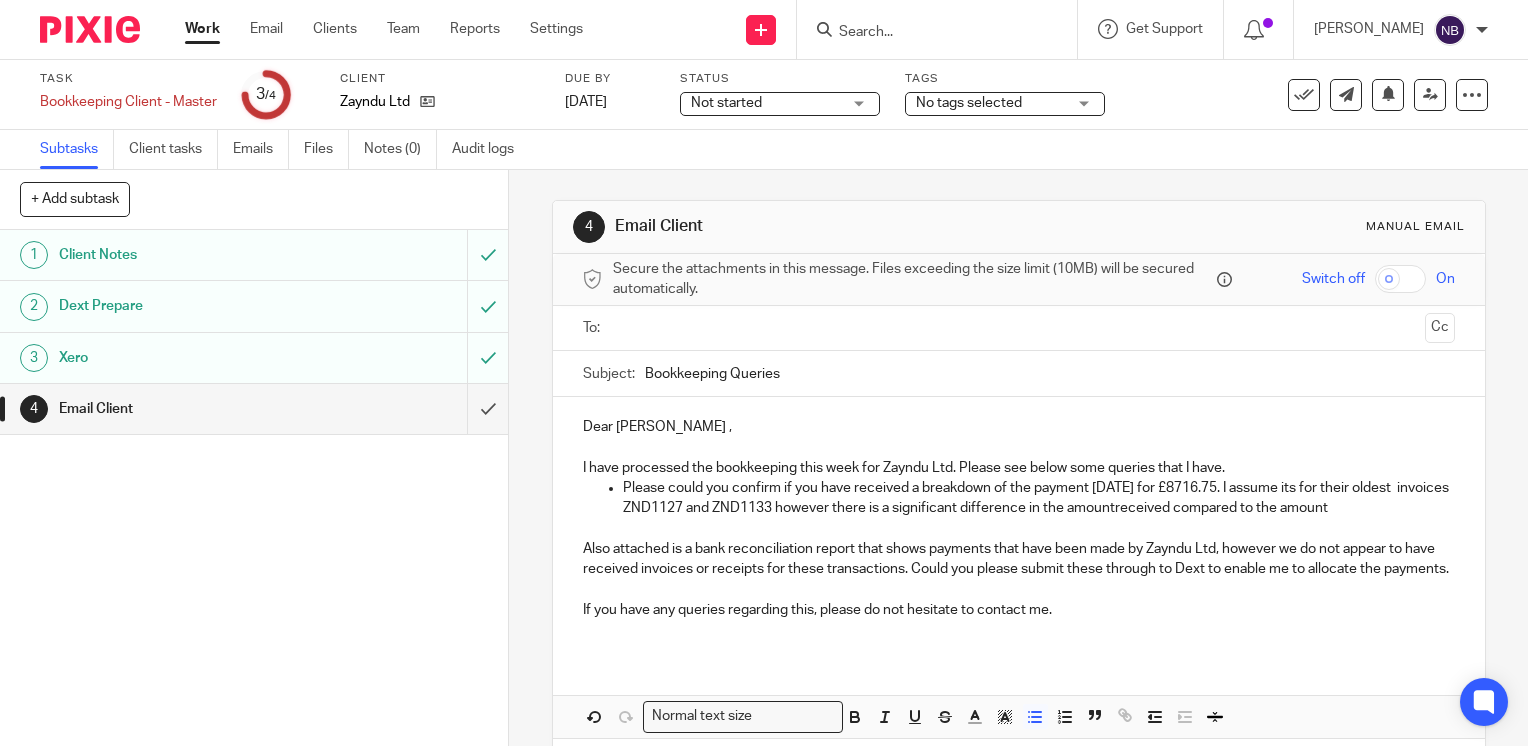 click on "Please could you confirm if you have received a breakdown of the payment 11/07/25 for £8716.75. I assume its for their oldest  invoices ZND1127 and ZND1133 however there is a significant difference in the amountreceived compared to the amount" at bounding box center (1039, 498) 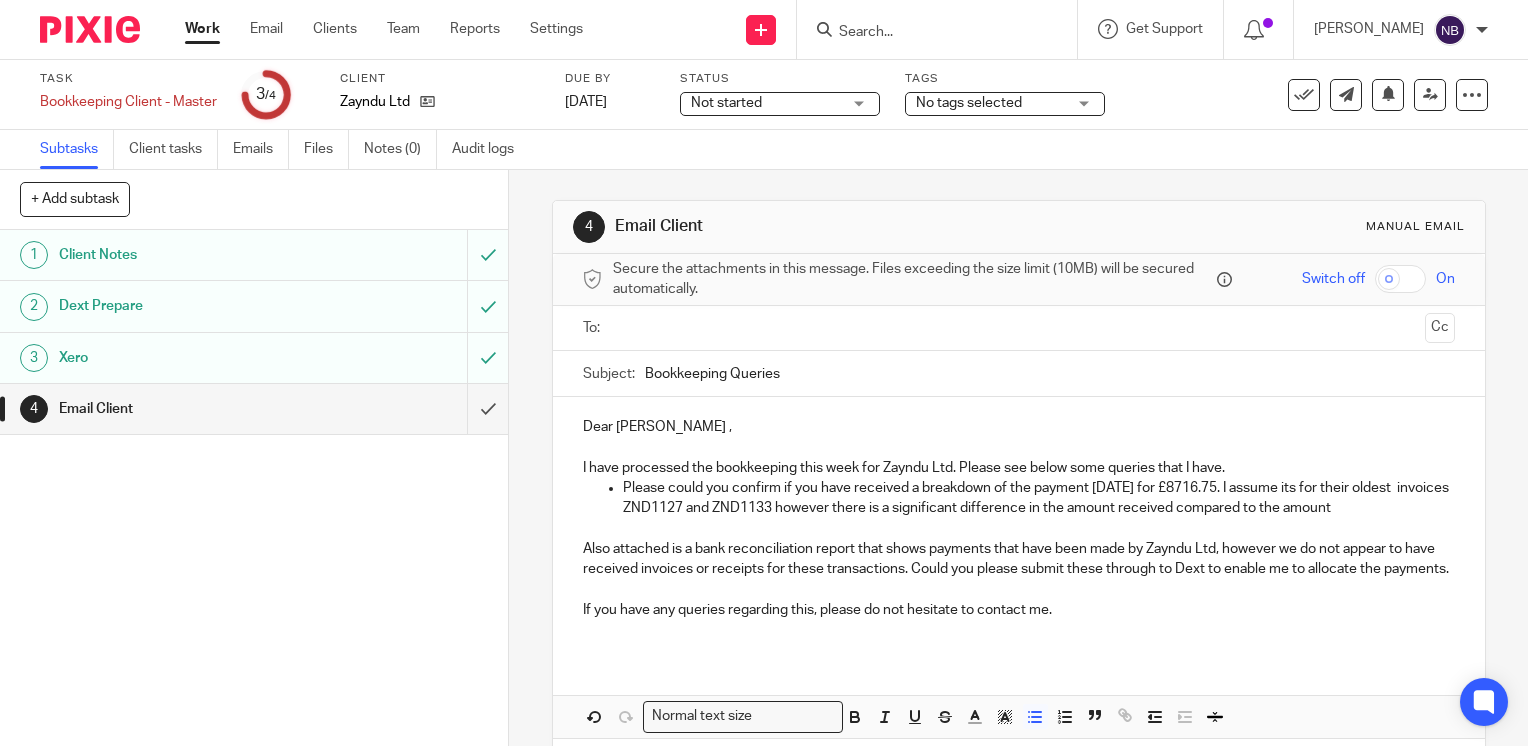 click on "Please could you confirm if you have received a breakdown of the payment 11/07/25 for £8716.75. I assume its for their oldest  invoices ZND1127 and ZND1133 however there is a significant difference in the amount received compared to the amount" at bounding box center (1039, 498) 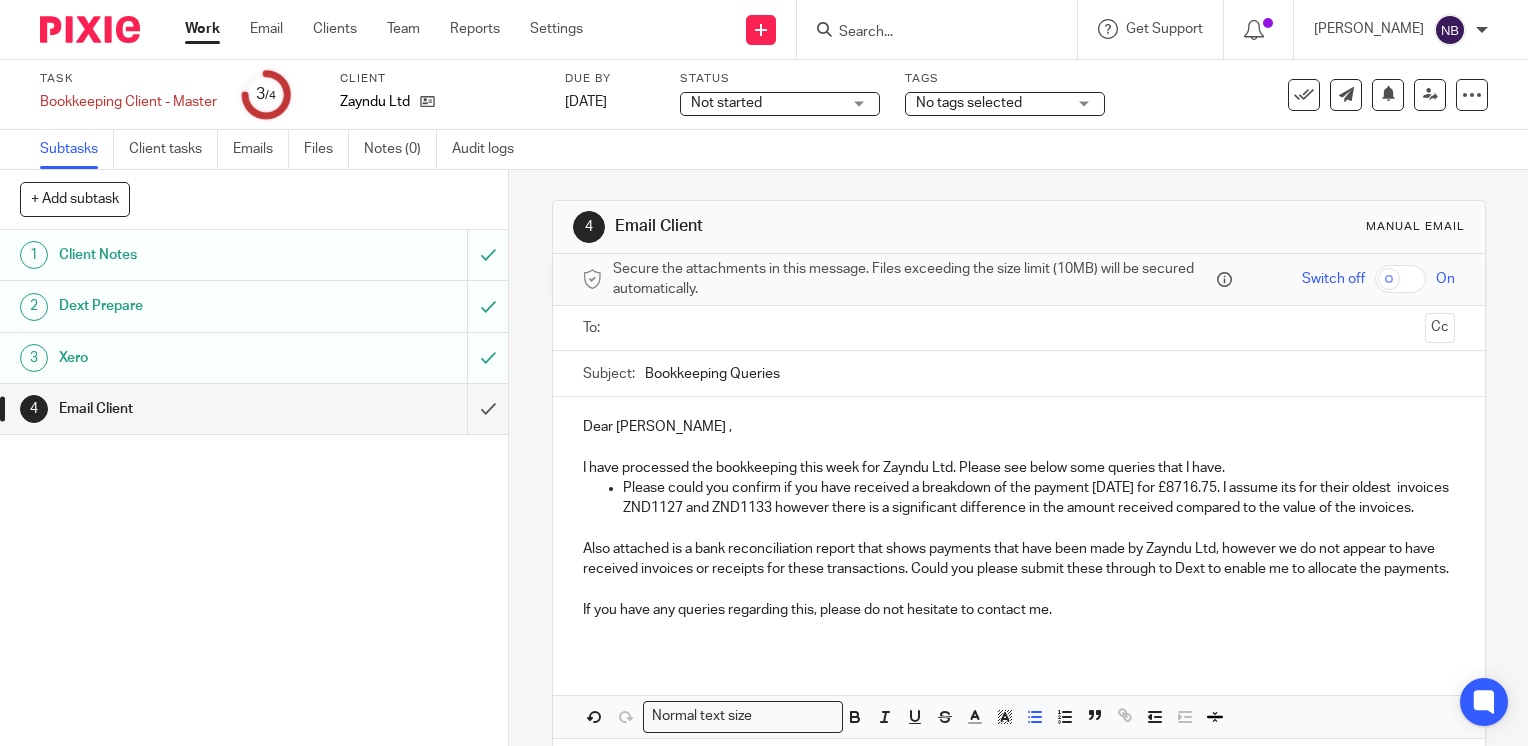 click at bounding box center (1018, 328) 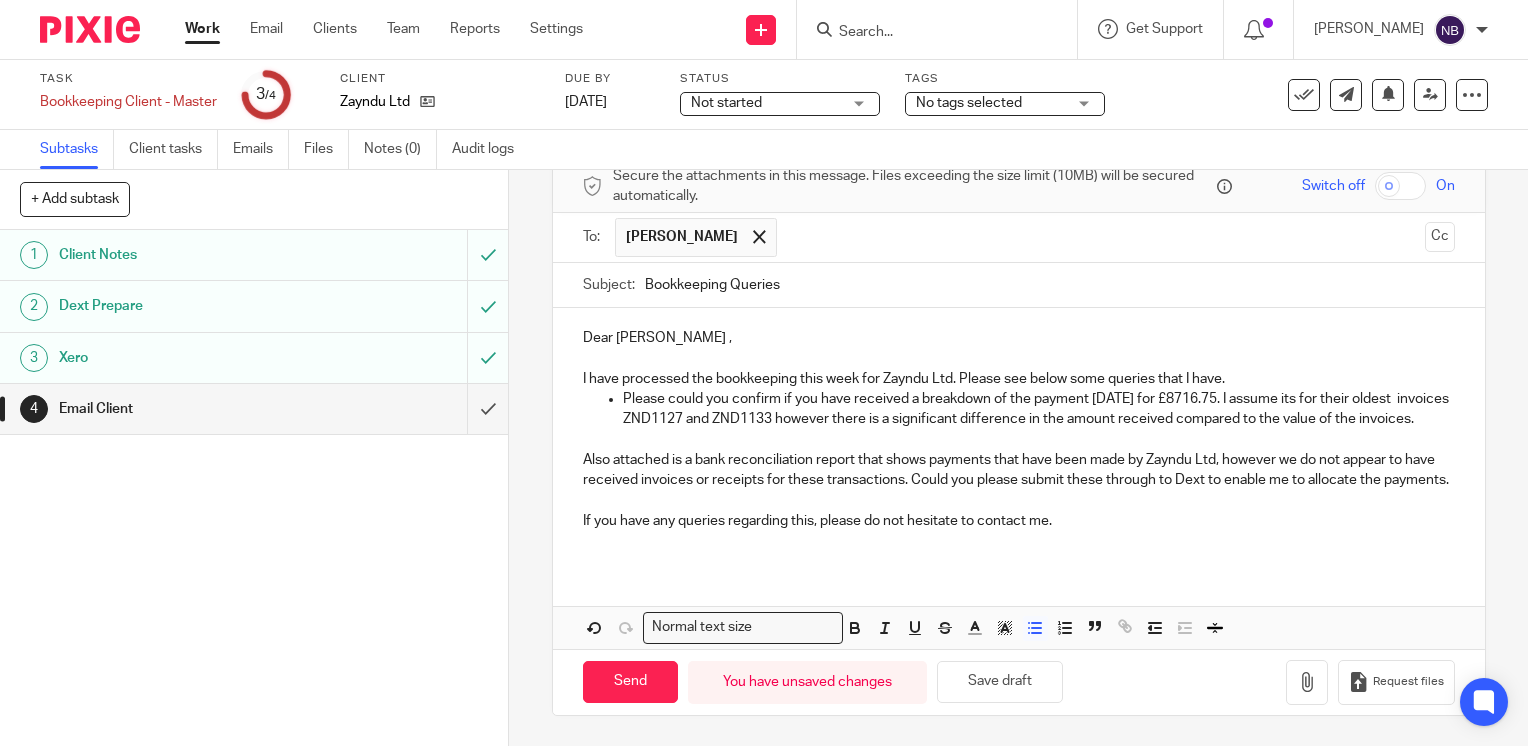 scroll, scrollTop: 129, scrollLeft: 0, axis: vertical 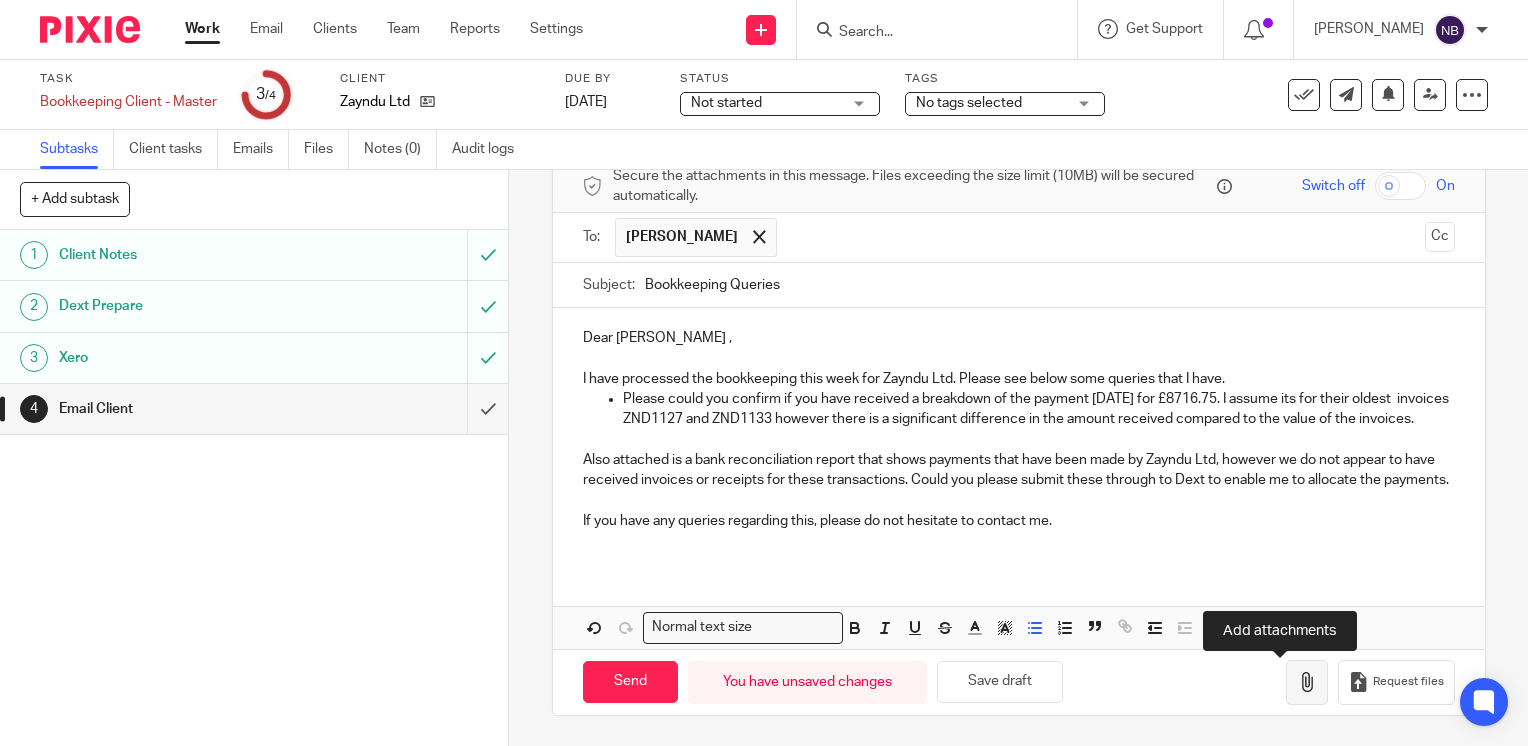click at bounding box center (1307, 682) 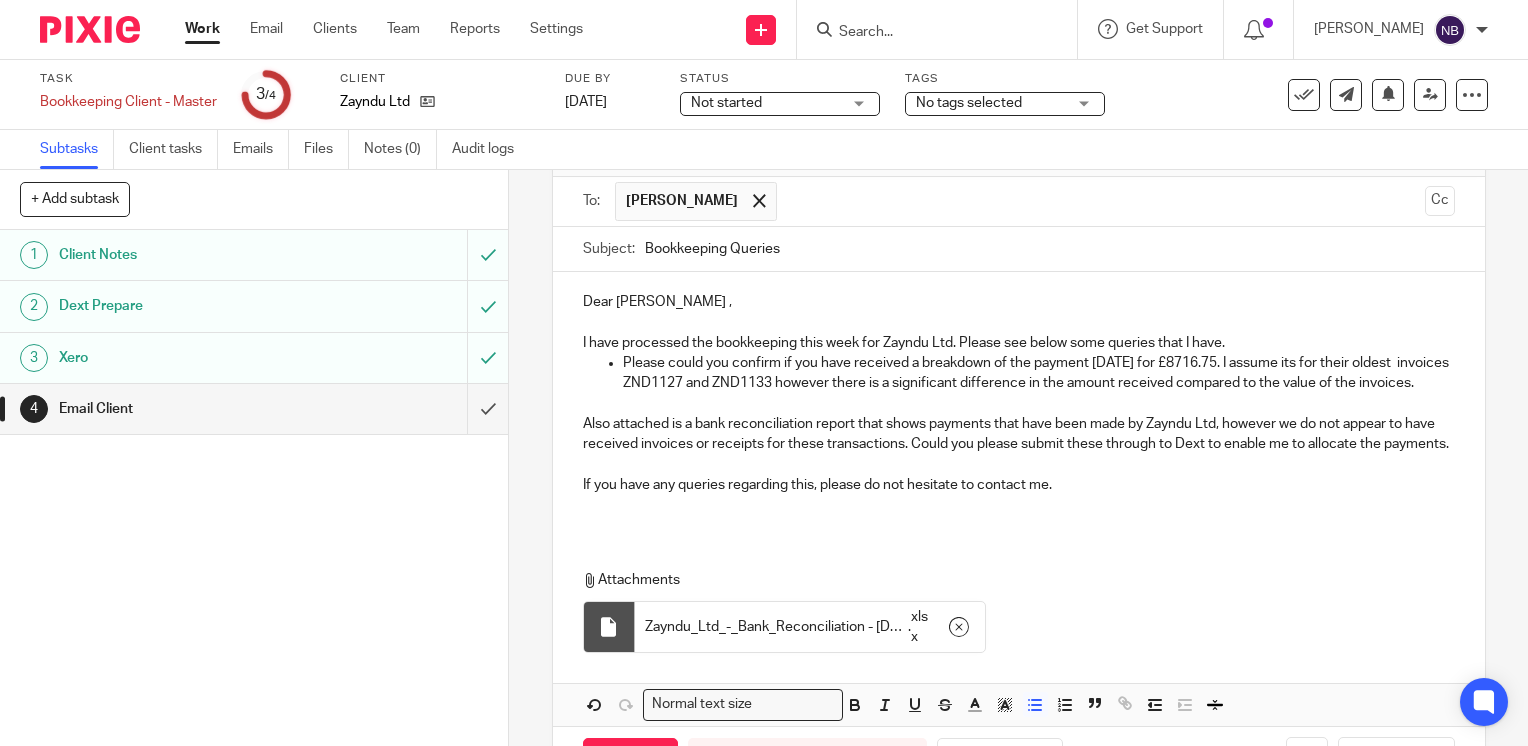click on "Please could you confirm if you have received a breakdown of the payment 11/07/25 for £8716.75. I assume its for their oldest  invoices ZND1127 and ZND1133 however there is a significant difference in the amount received compared to the value of the invoices." at bounding box center [1039, 373] 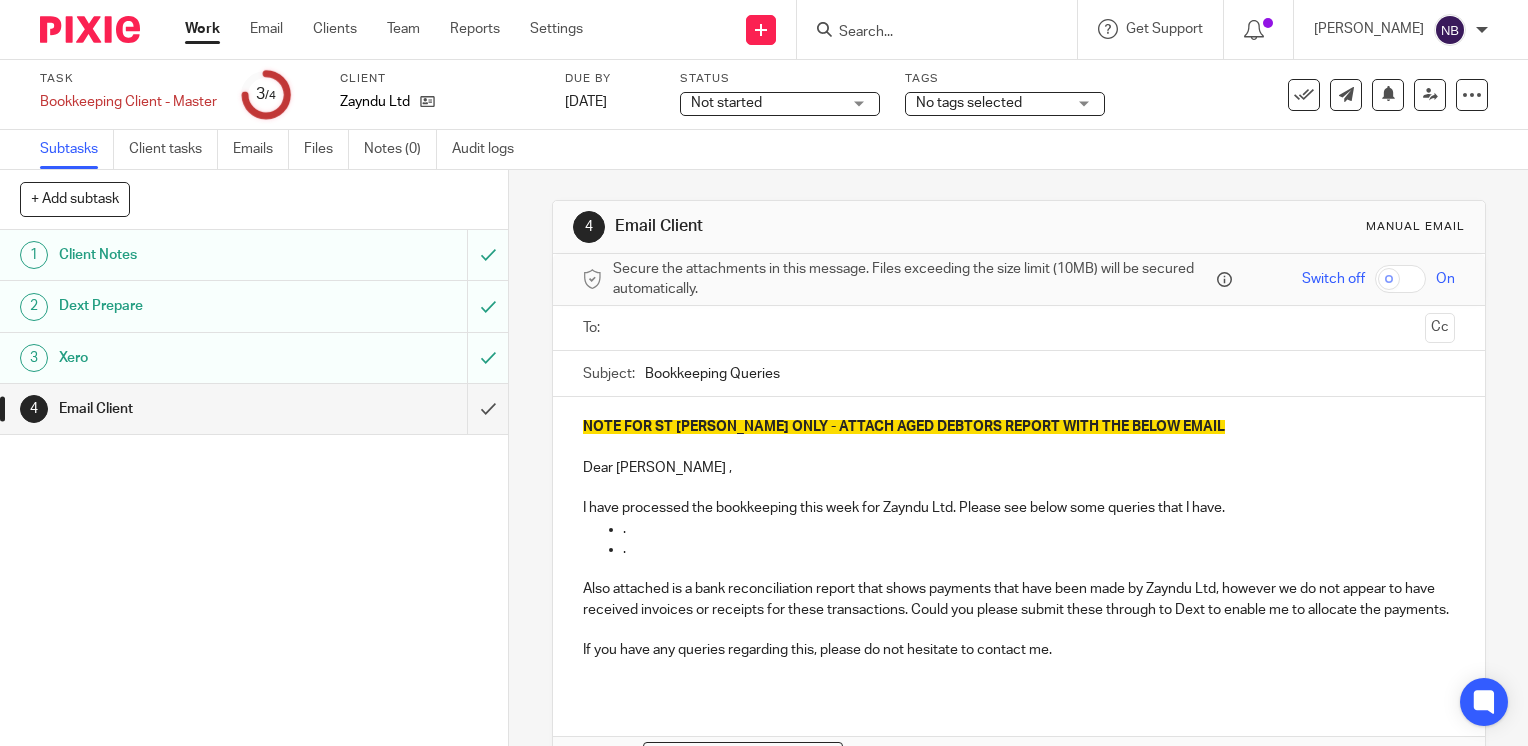 scroll, scrollTop: 0, scrollLeft: 0, axis: both 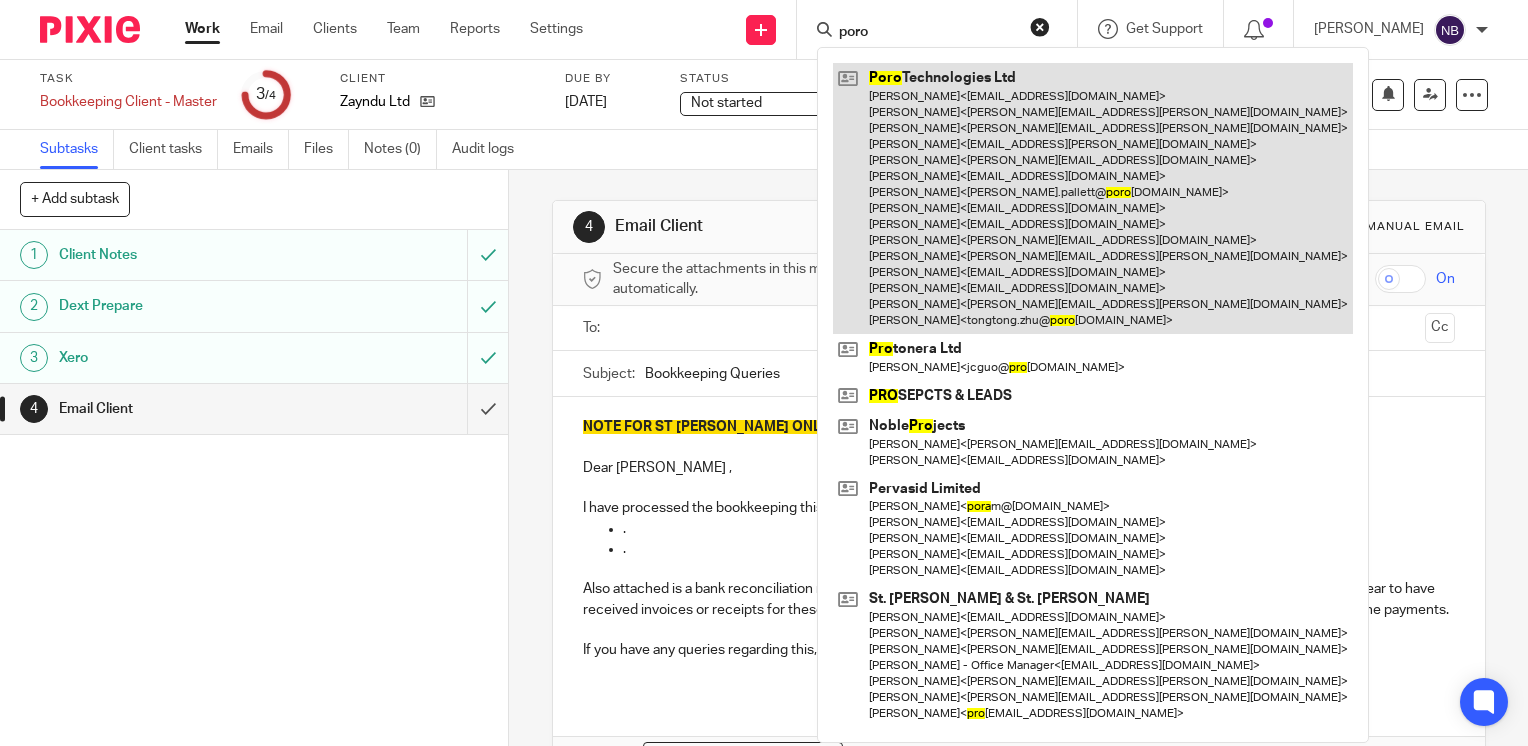 type on "poro" 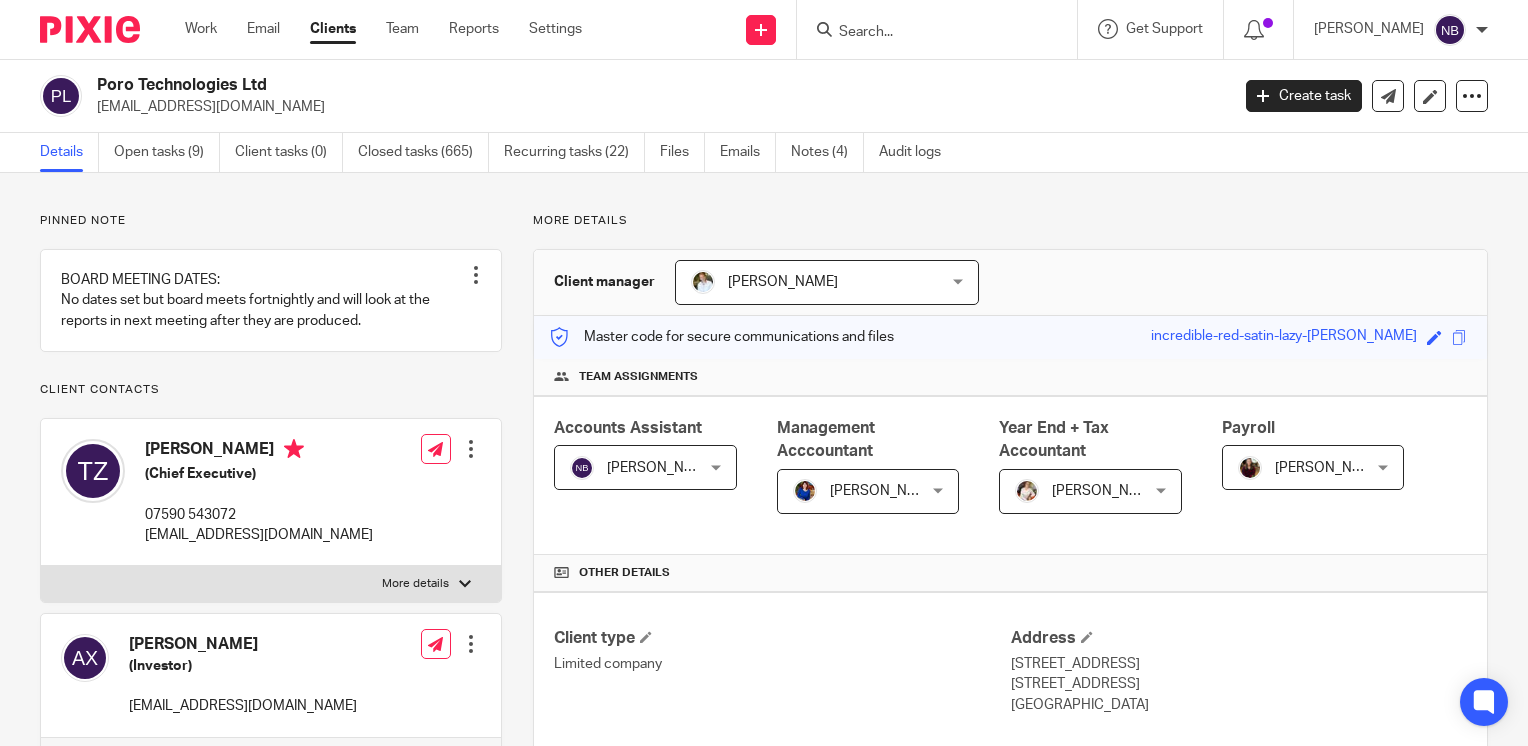 scroll, scrollTop: 0, scrollLeft: 0, axis: both 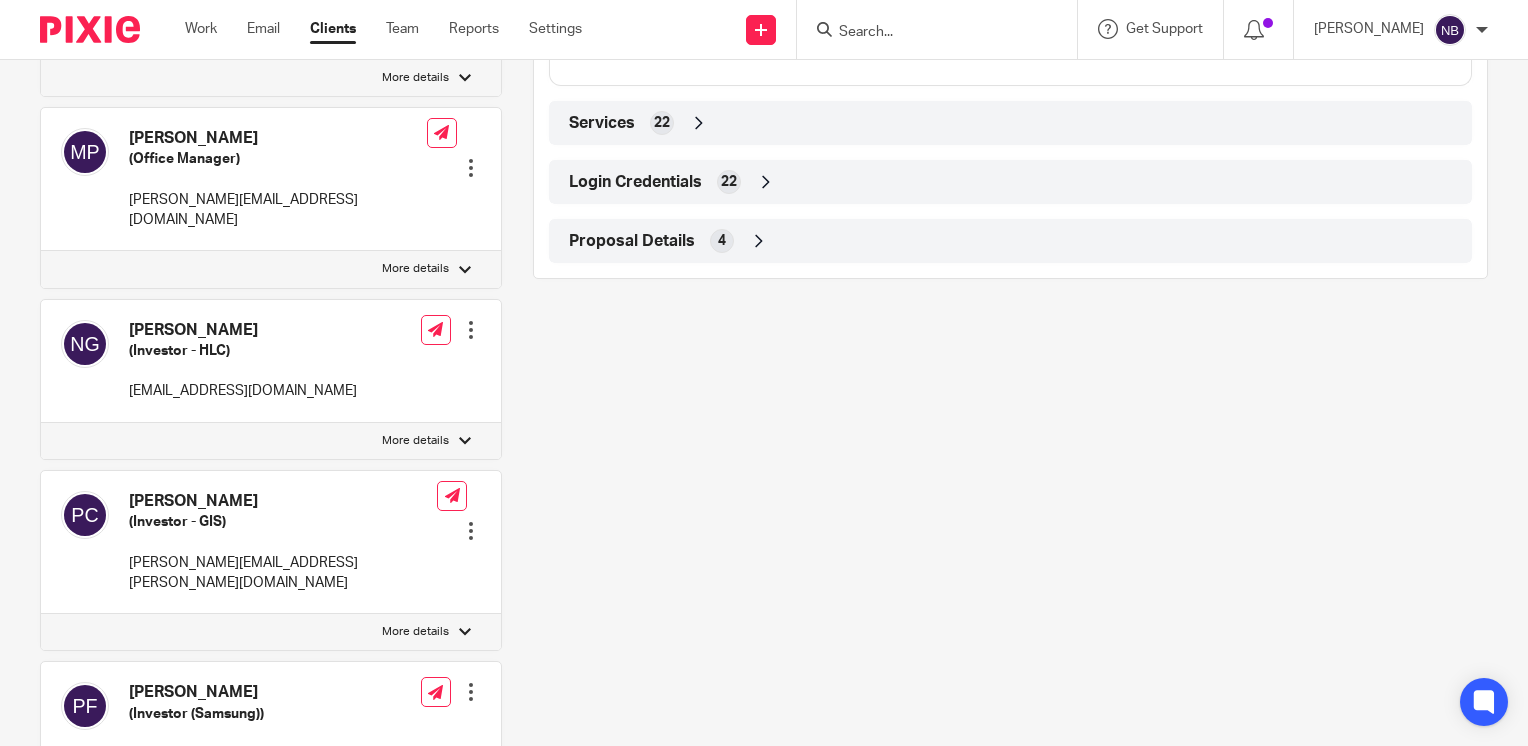 click at bounding box center (766, 182) 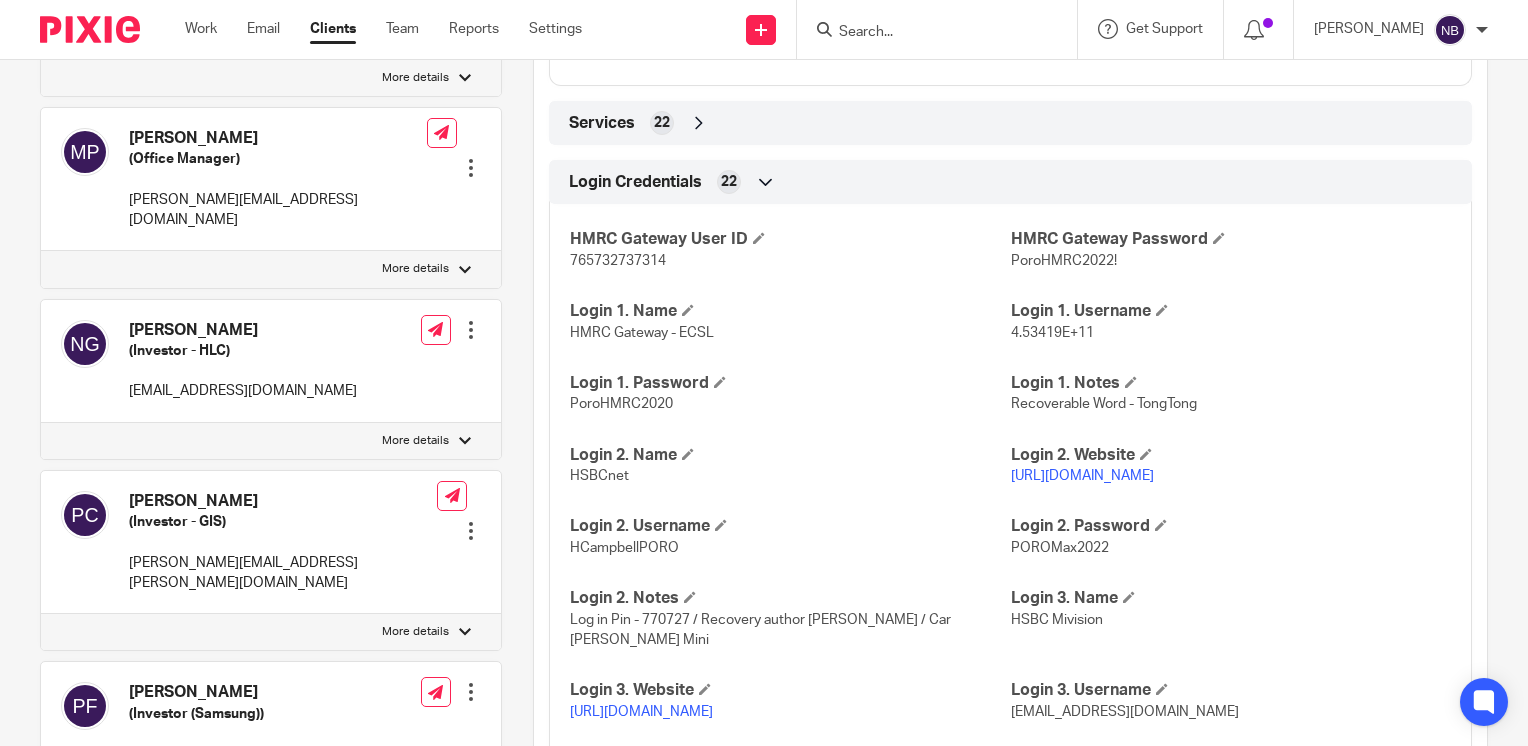 drag, startPoint x: 1176, startPoint y: 492, endPoint x: 1002, endPoint y: 495, distance: 174.02586 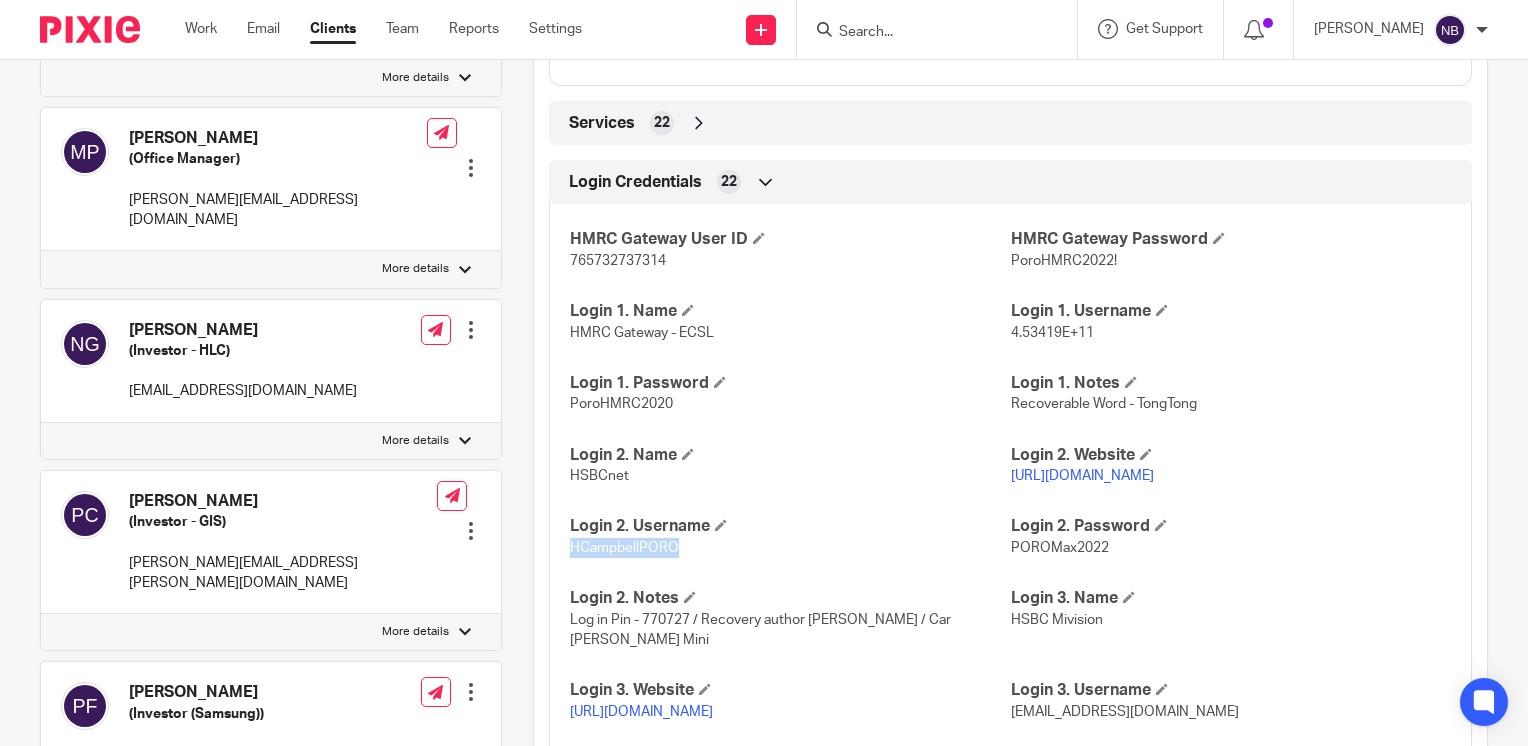 drag, startPoint x: 673, startPoint y: 574, endPoint x: 563, endPoint y: 569, distance: 110.11358 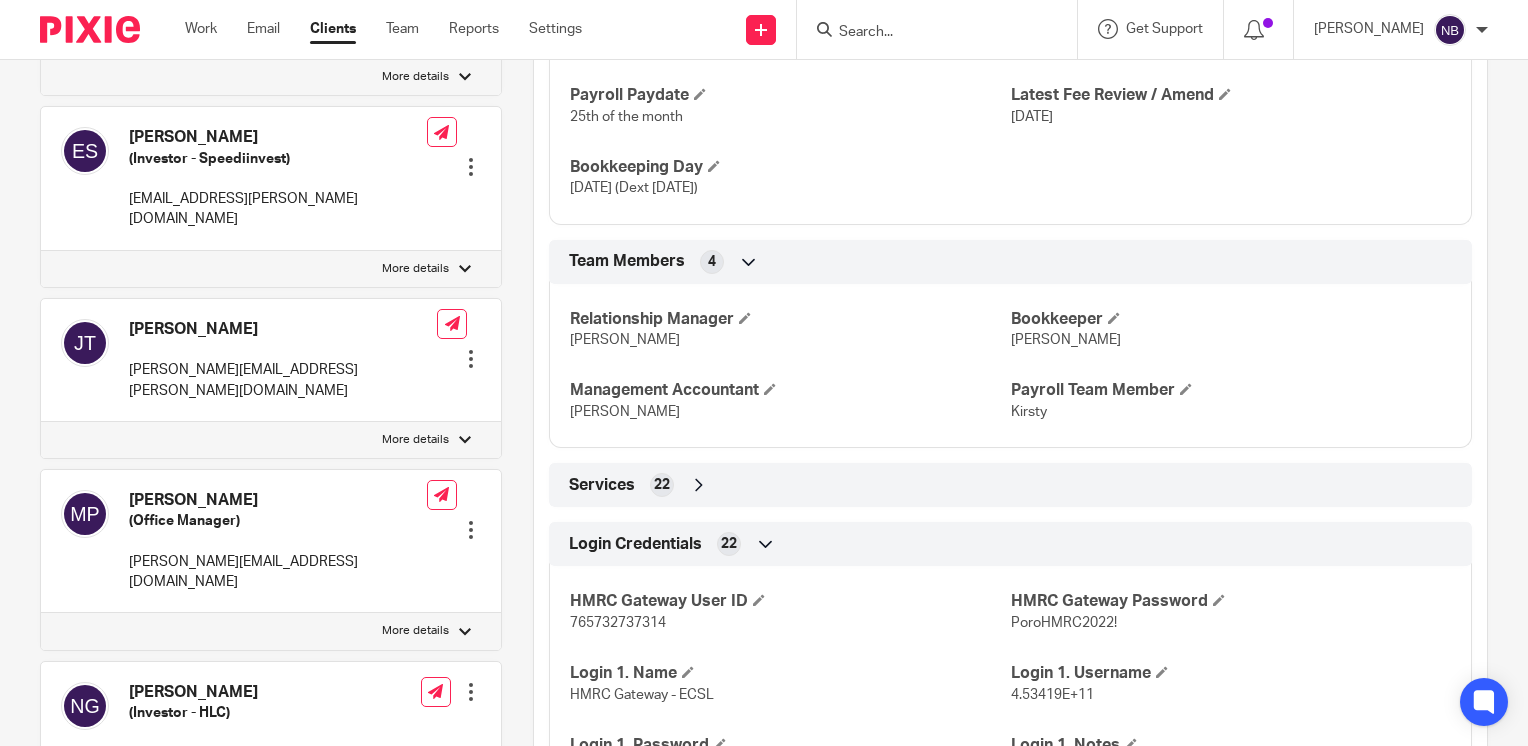 scroll, scrollTop: 1233, scrollLeft: 0, axis: vertical 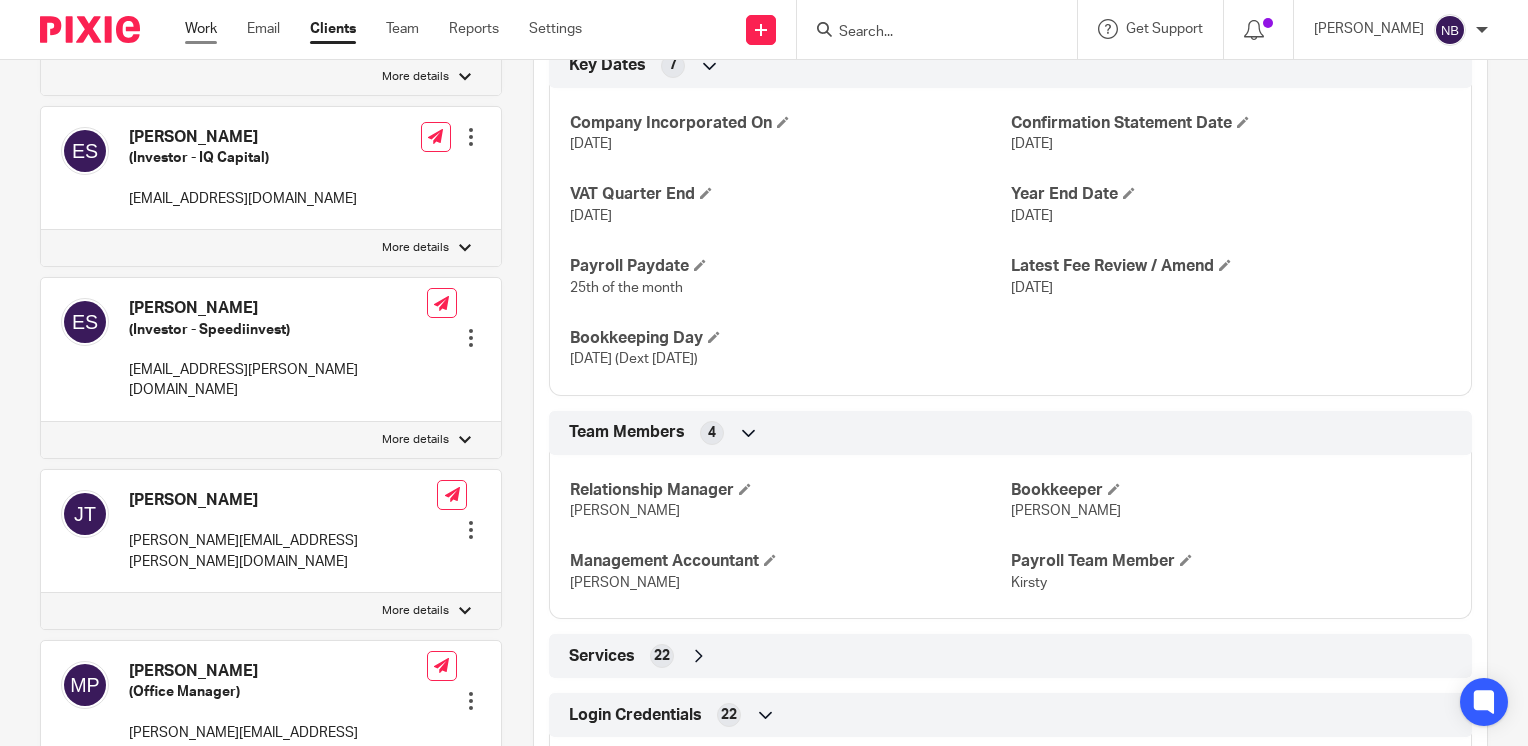 click on "Work" at bounding box center (201, 29) 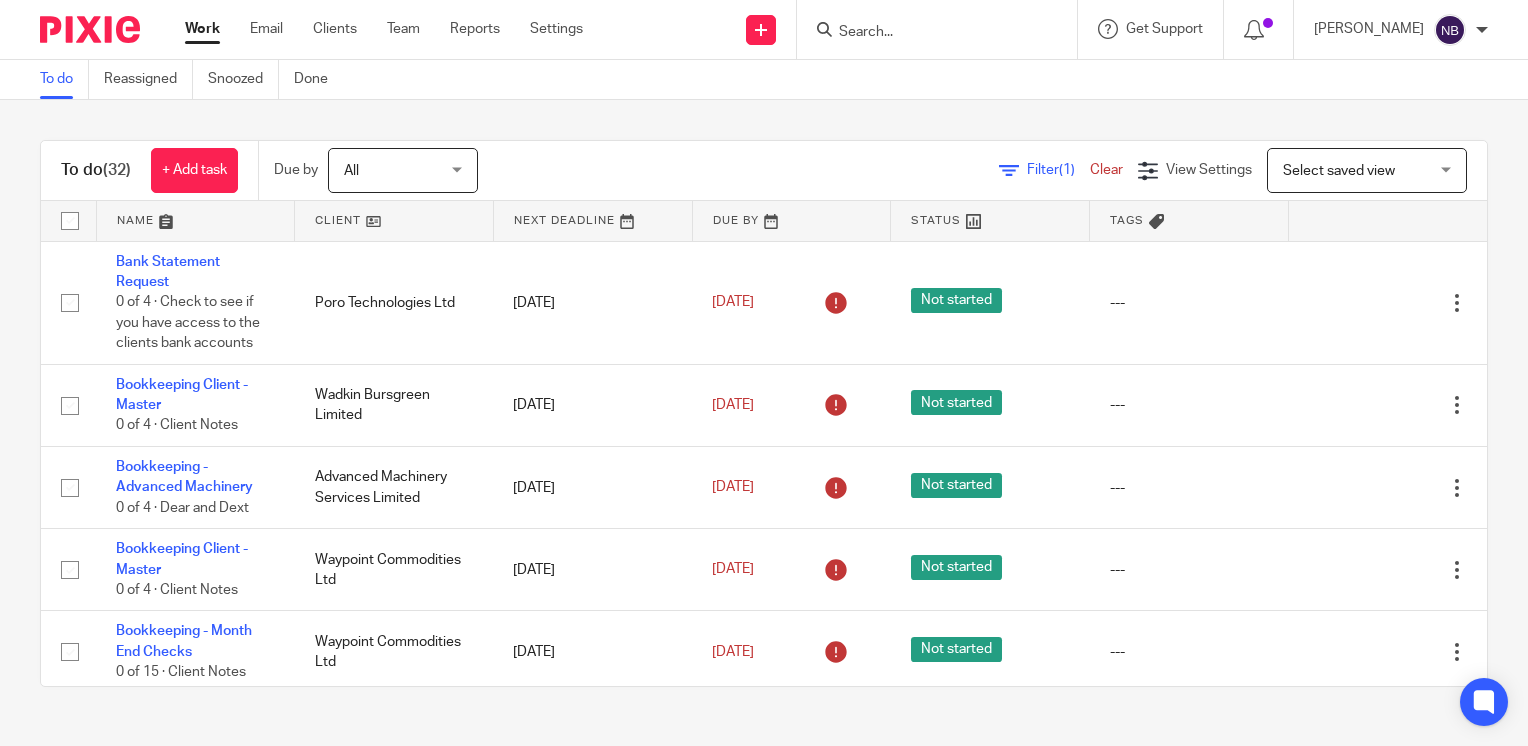 scroll, scrollTop: 0, scrollLeft: 0, axis: both 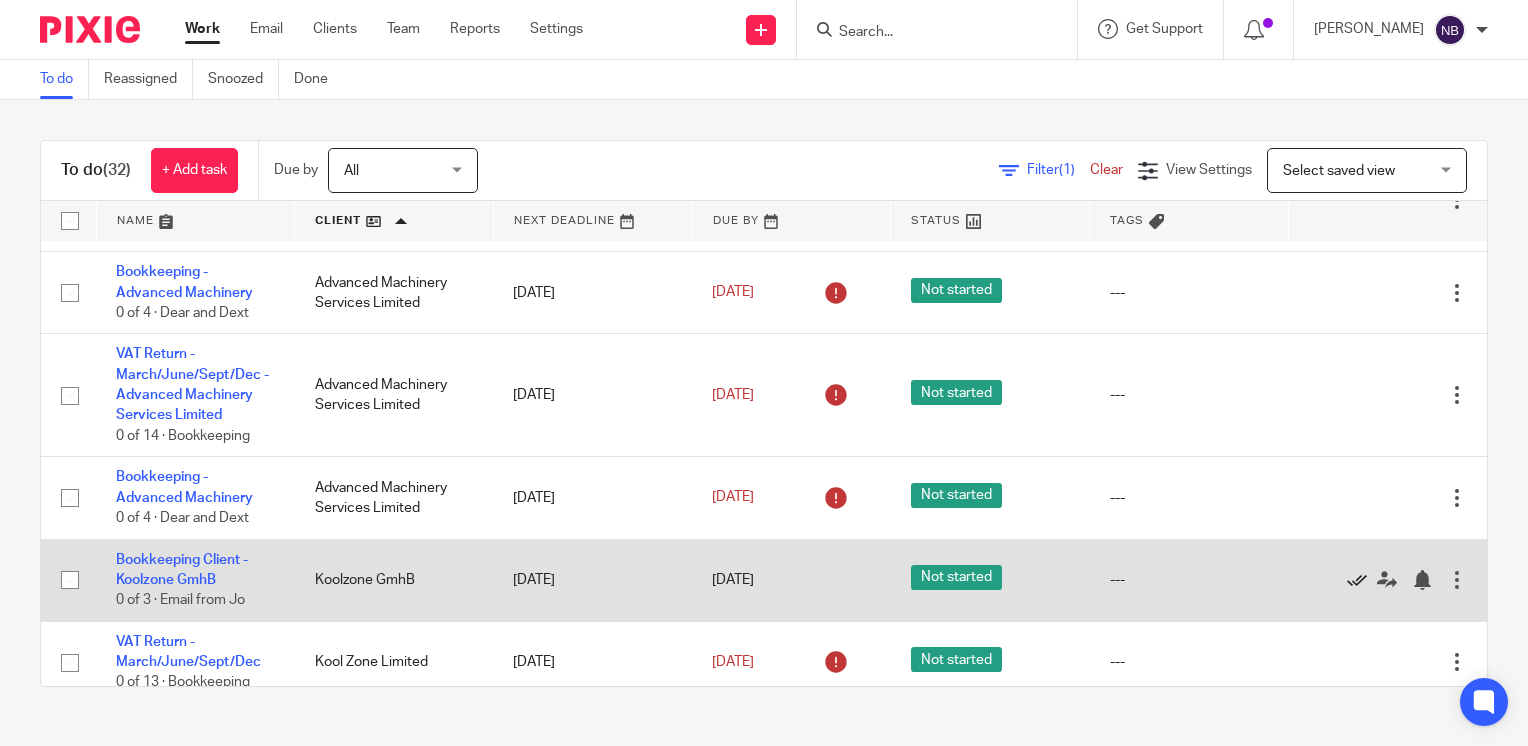 click at bounding box center [1357, 580] 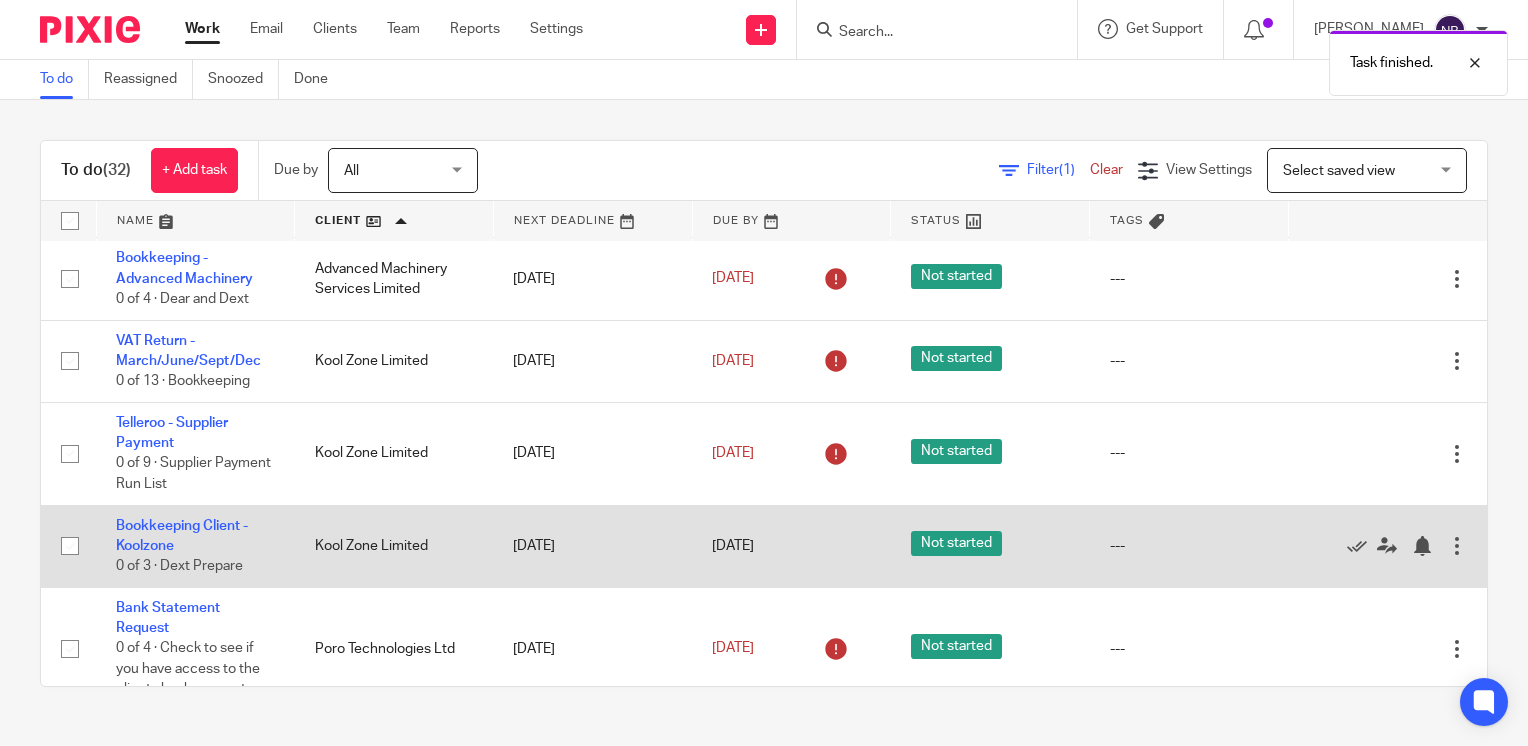 scroll, scrollTop: 326, scrollLeft: 0, axis: vertical 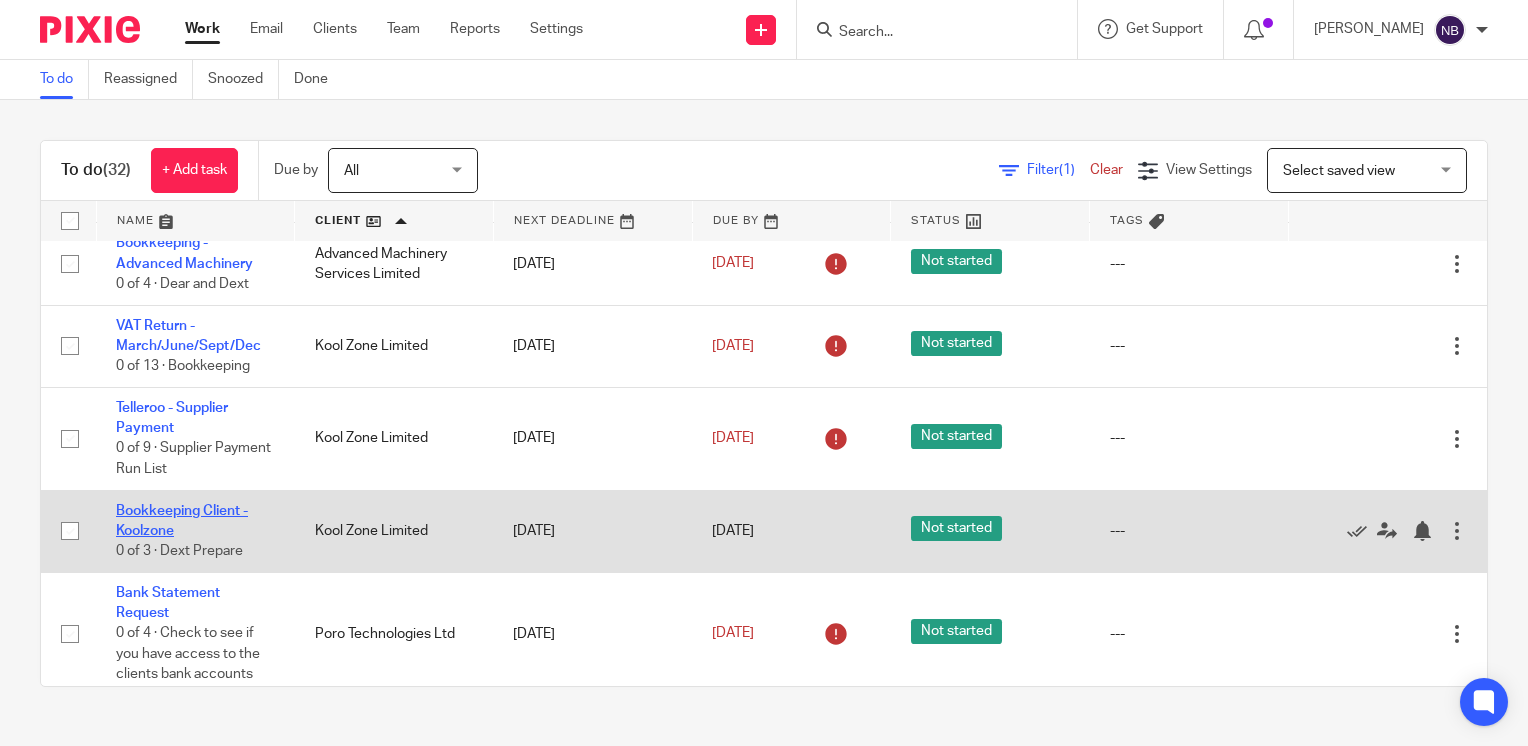 click on "Bookkeeping Client - Koolzone" at bounding box center [182, 521] 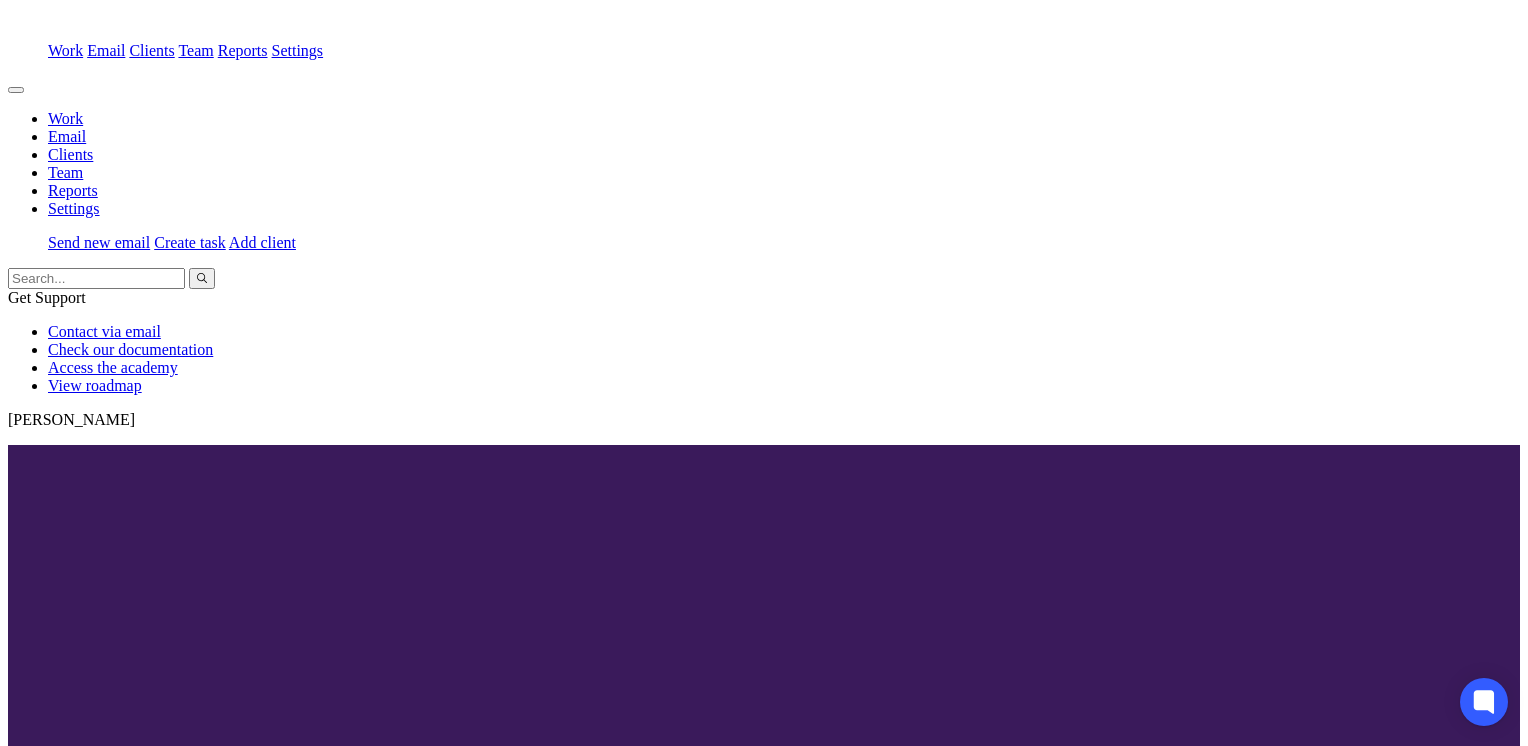 scroll, scrollTop: 0, scrollLeft: 0, axis: both 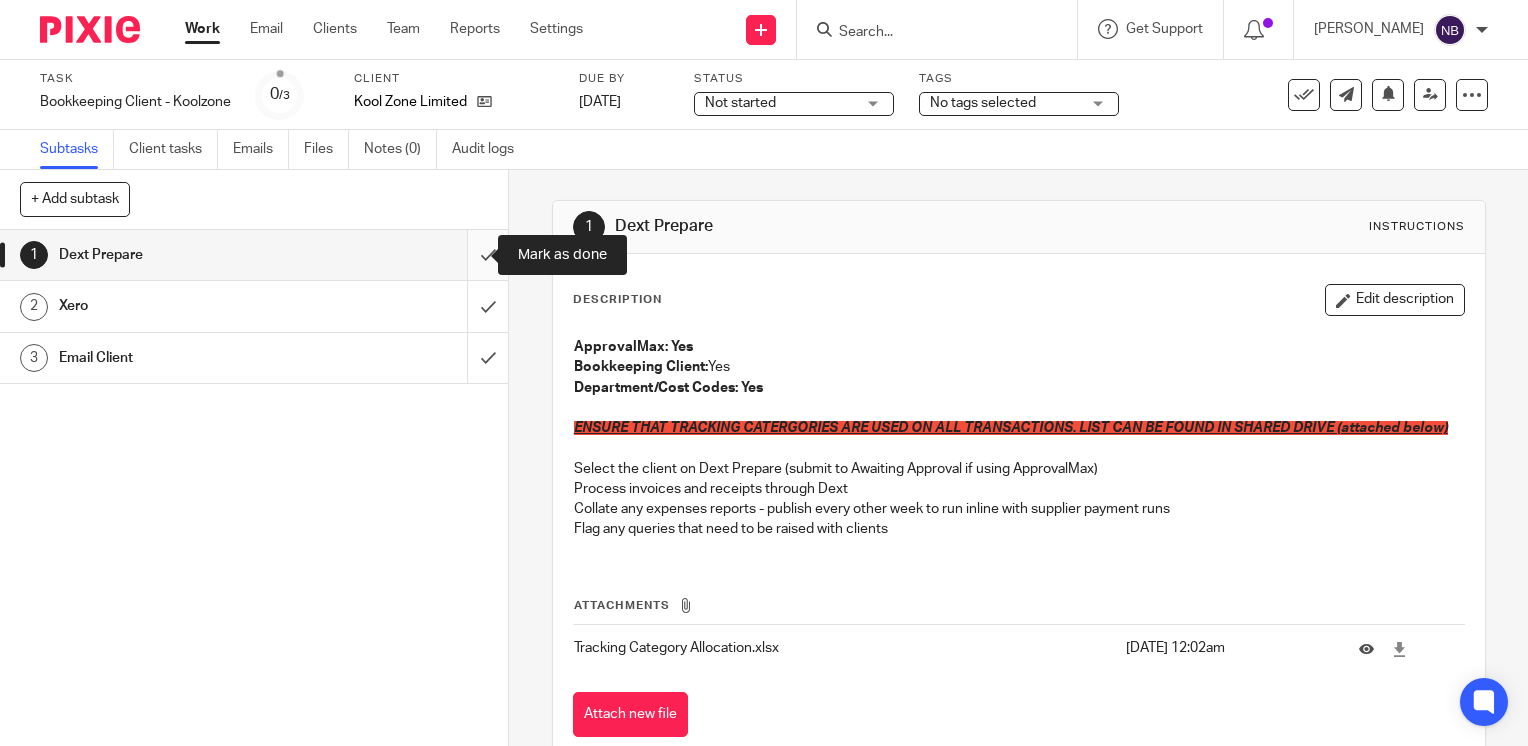 click at bounding box center [254, 255] 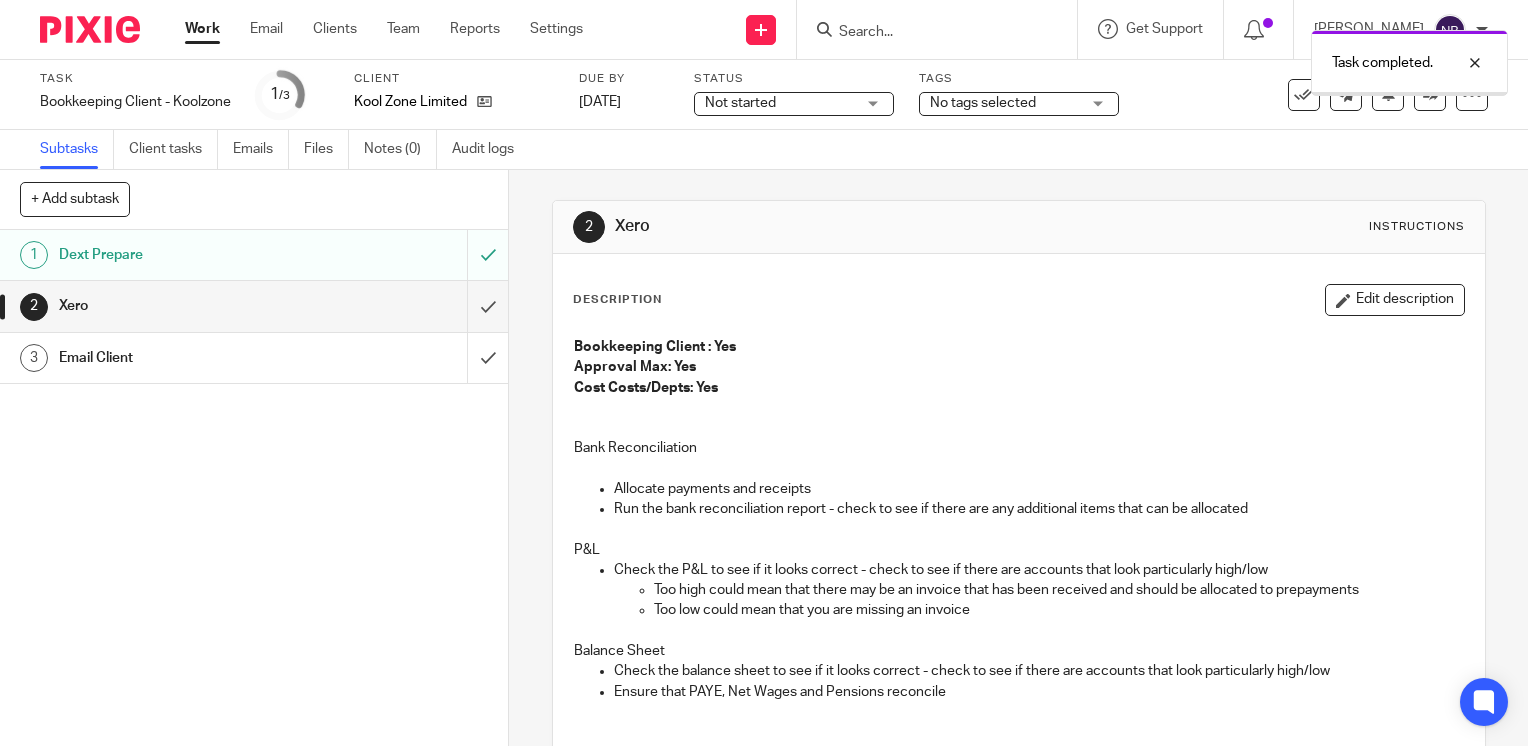 scroll, scrollTop: 0, scrollLeft: 0, axis: both 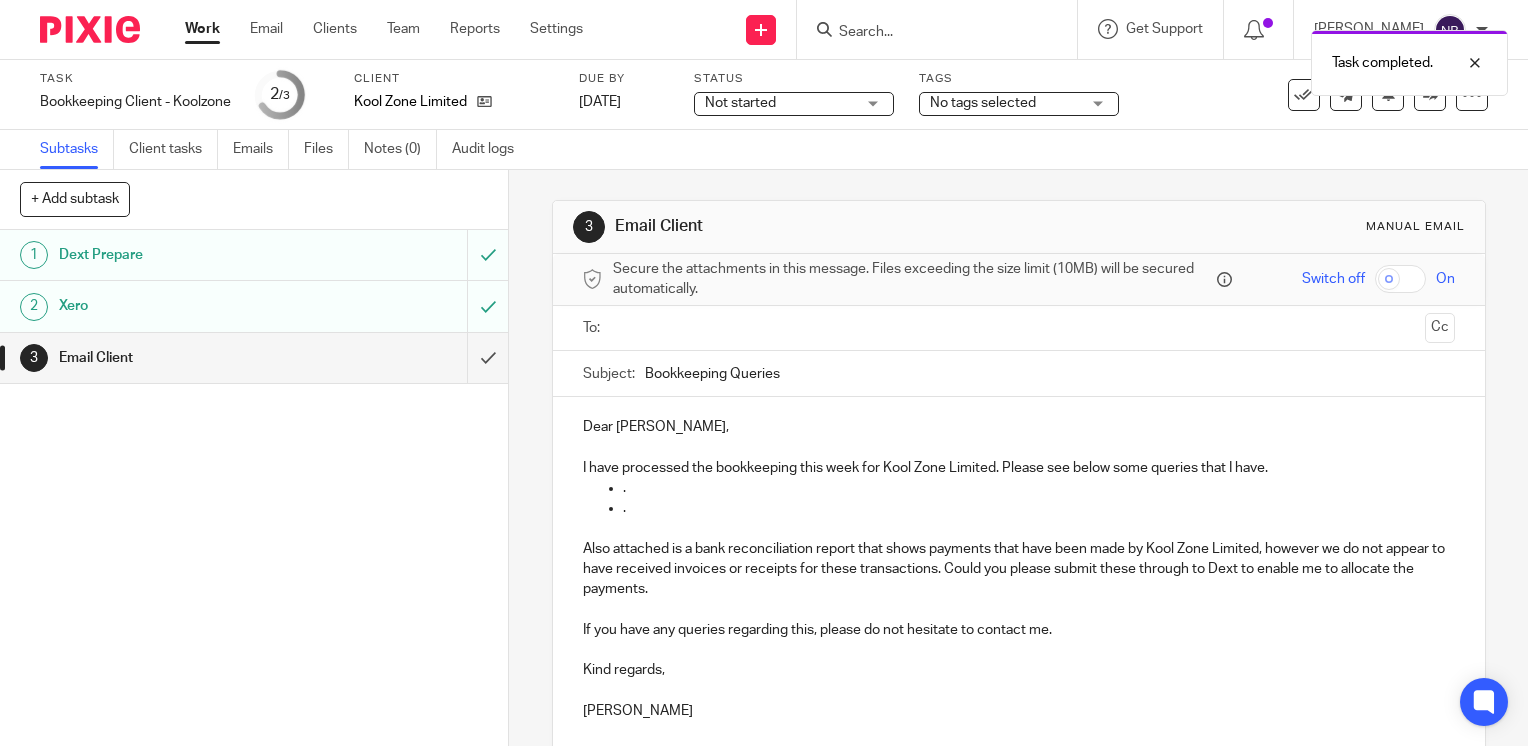 click on "." at bounding box center (1019, 488) 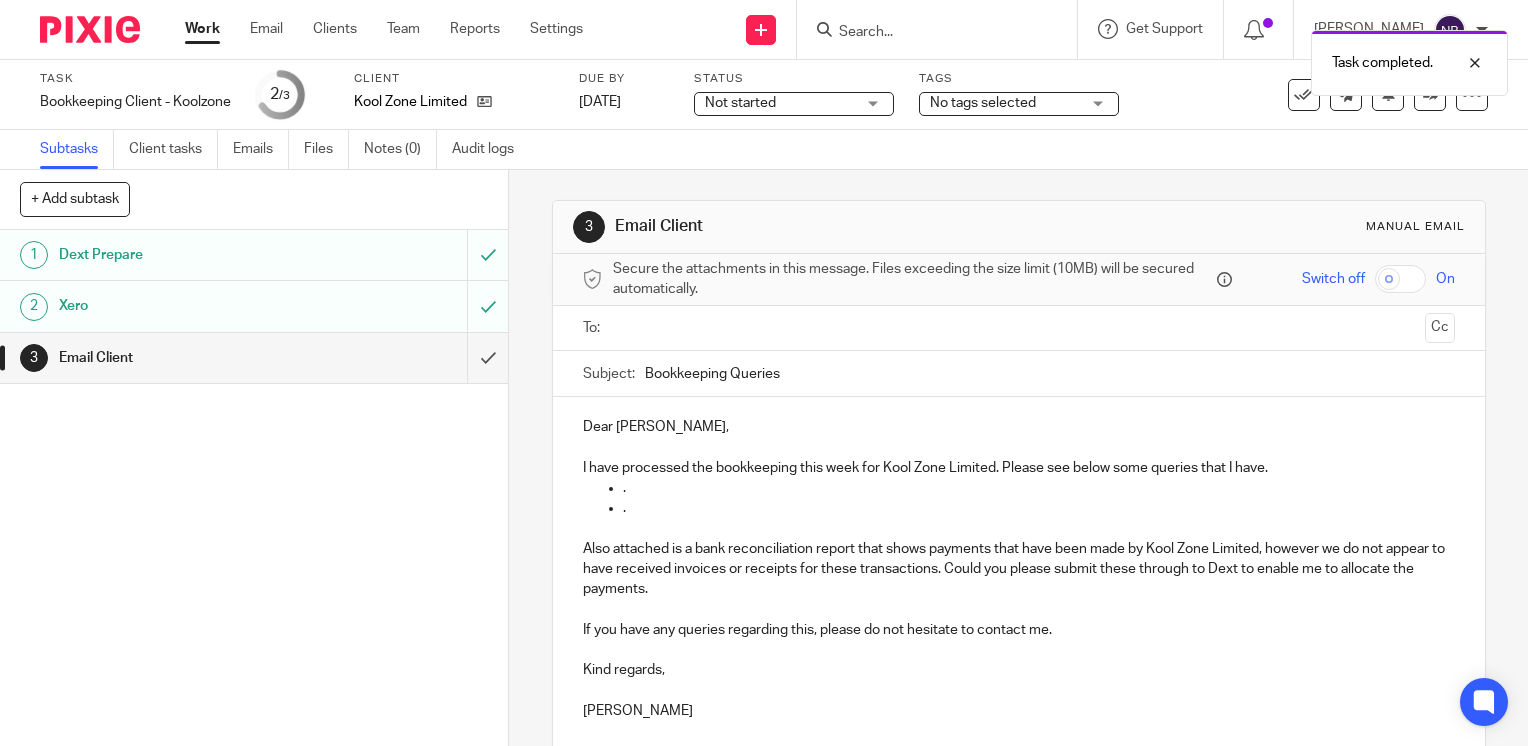 type 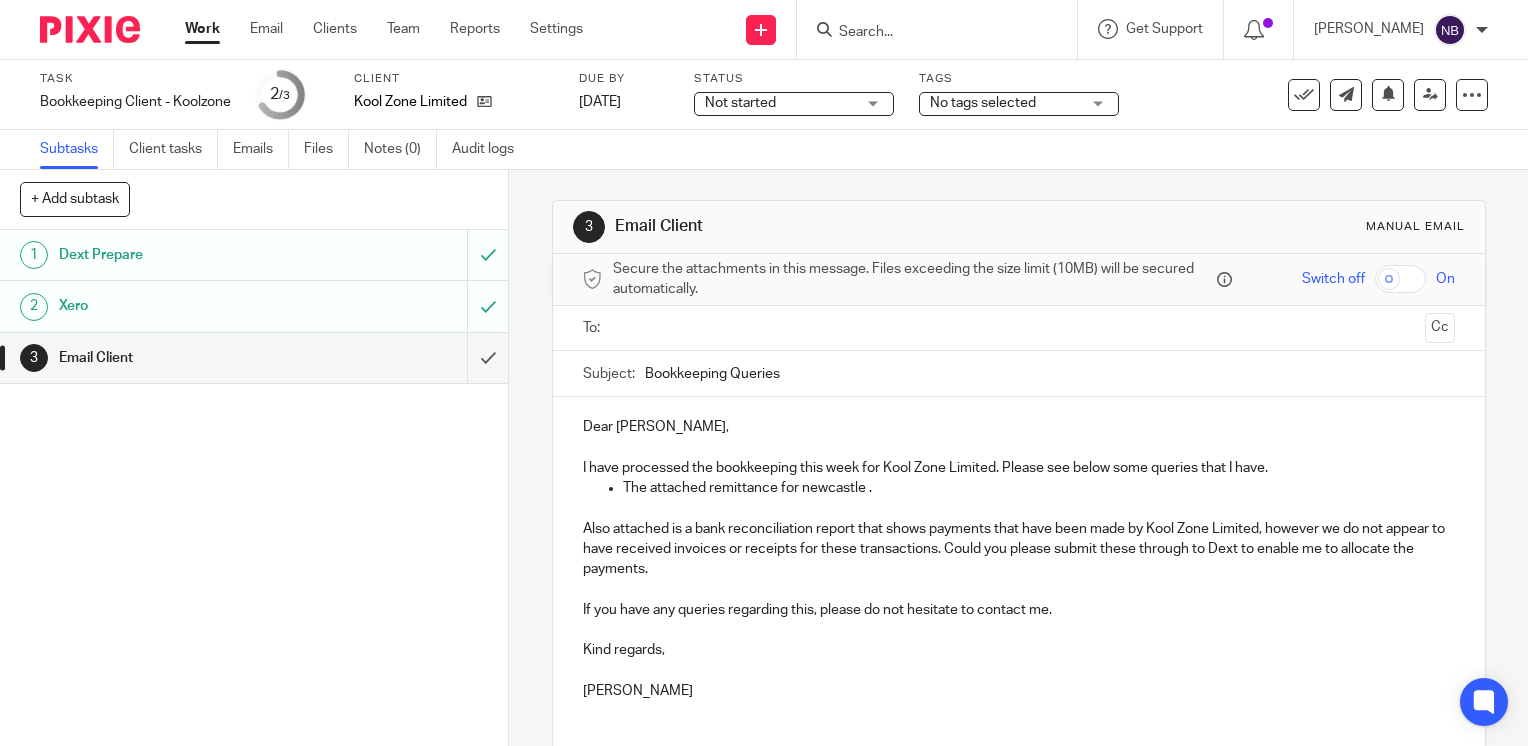 click on "The attached remittance for newcastle ." at bounding box center (1039, 488) 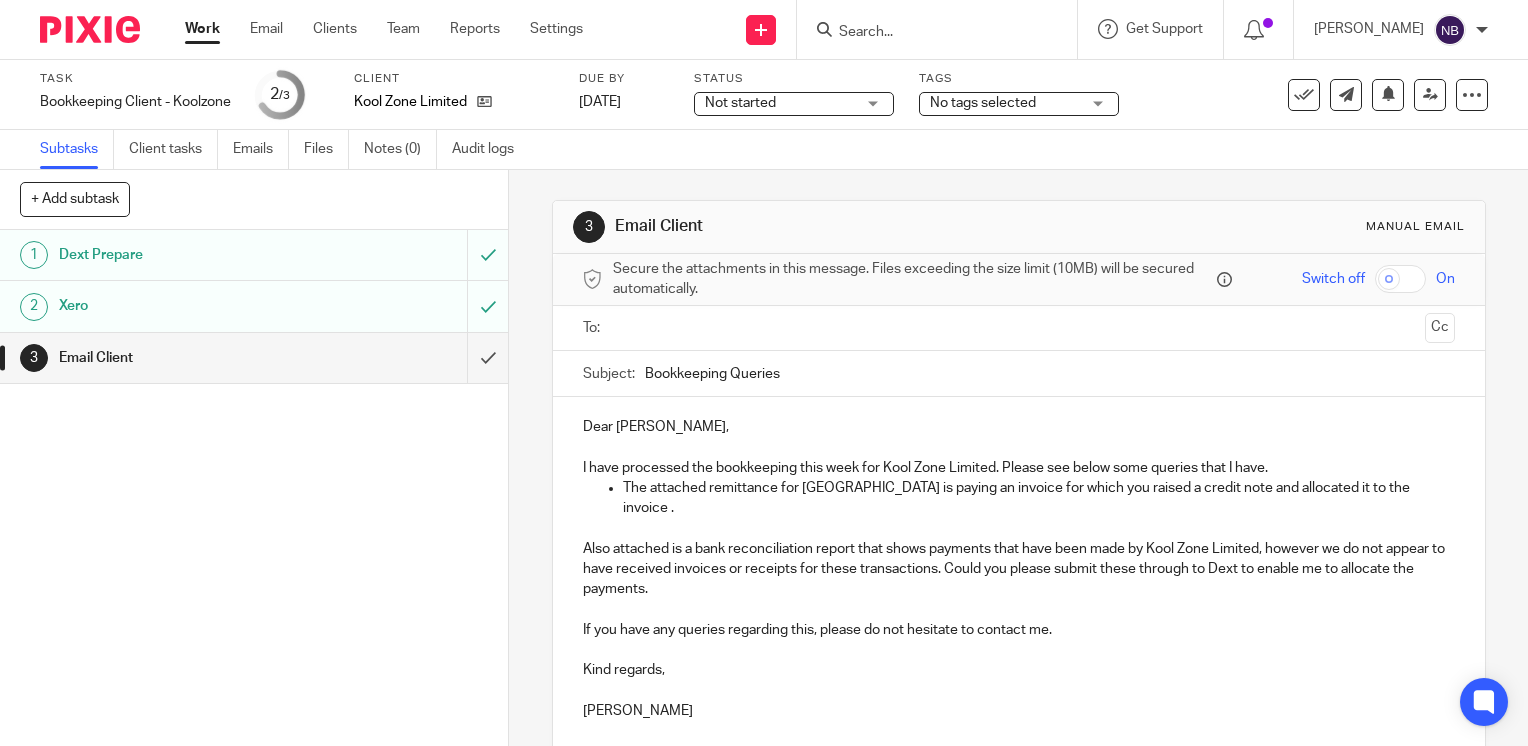 click on "The attached remittance for newcastle university is paying an invoice for which you raised a credit note and allocated it to the invoice ." at bounding box center [1039, 498] 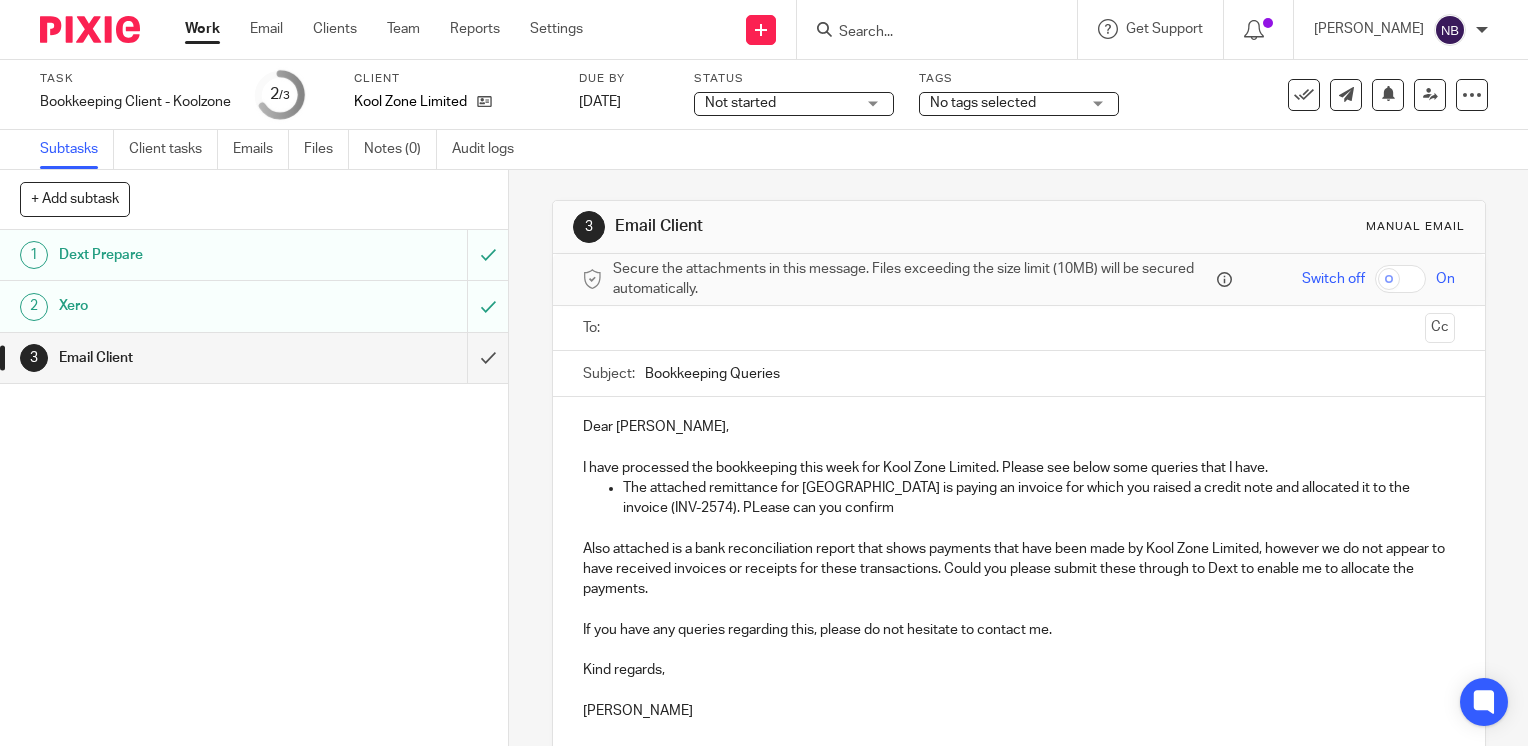 click on "The attached remittance for newcastle university is paying an invoice for which you raised a credit note and allocated it to the invoice (INV-2574). PLease can you confirm" at bounding box center [1039, 498] 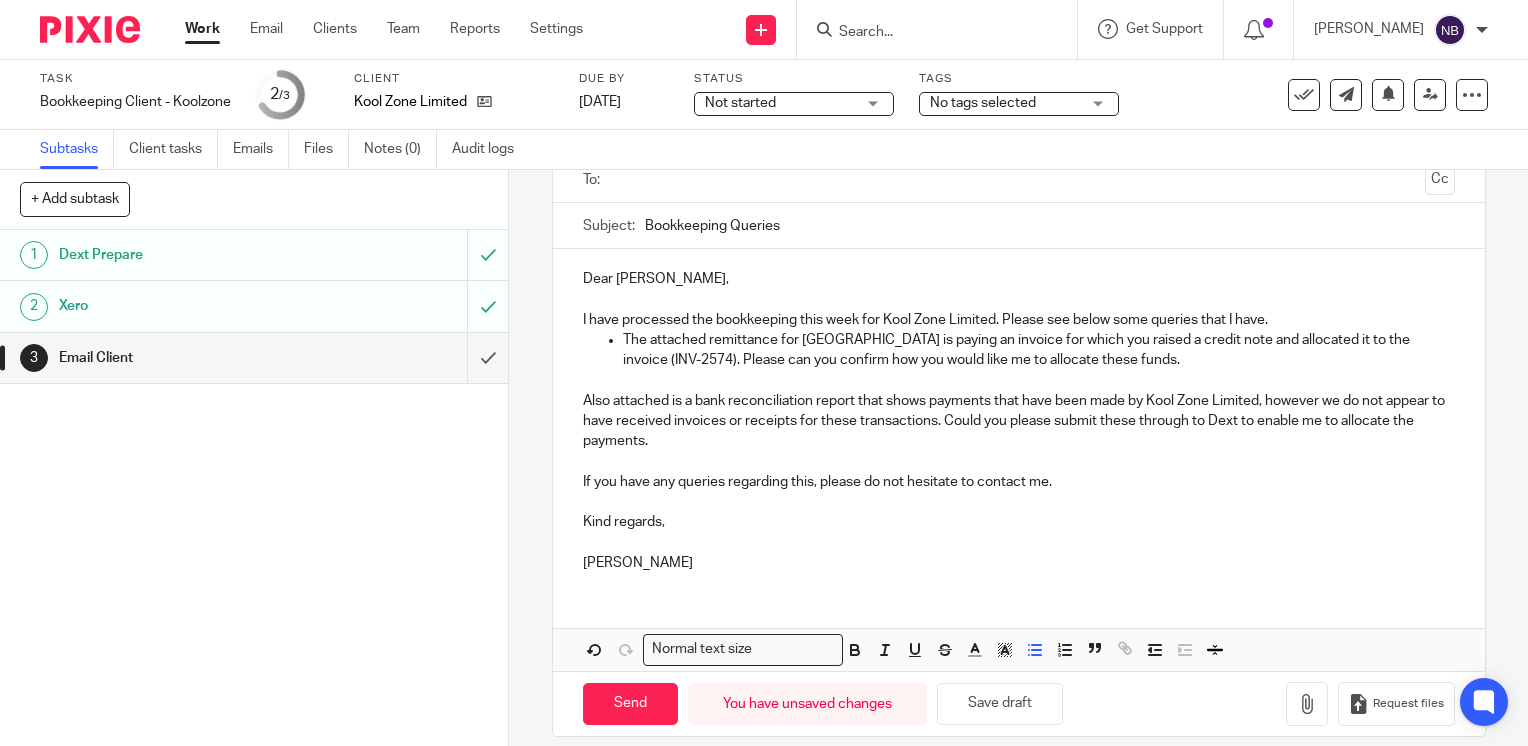 scroll, scrollTop: 166, scrollLeft: 0, axis: vertical 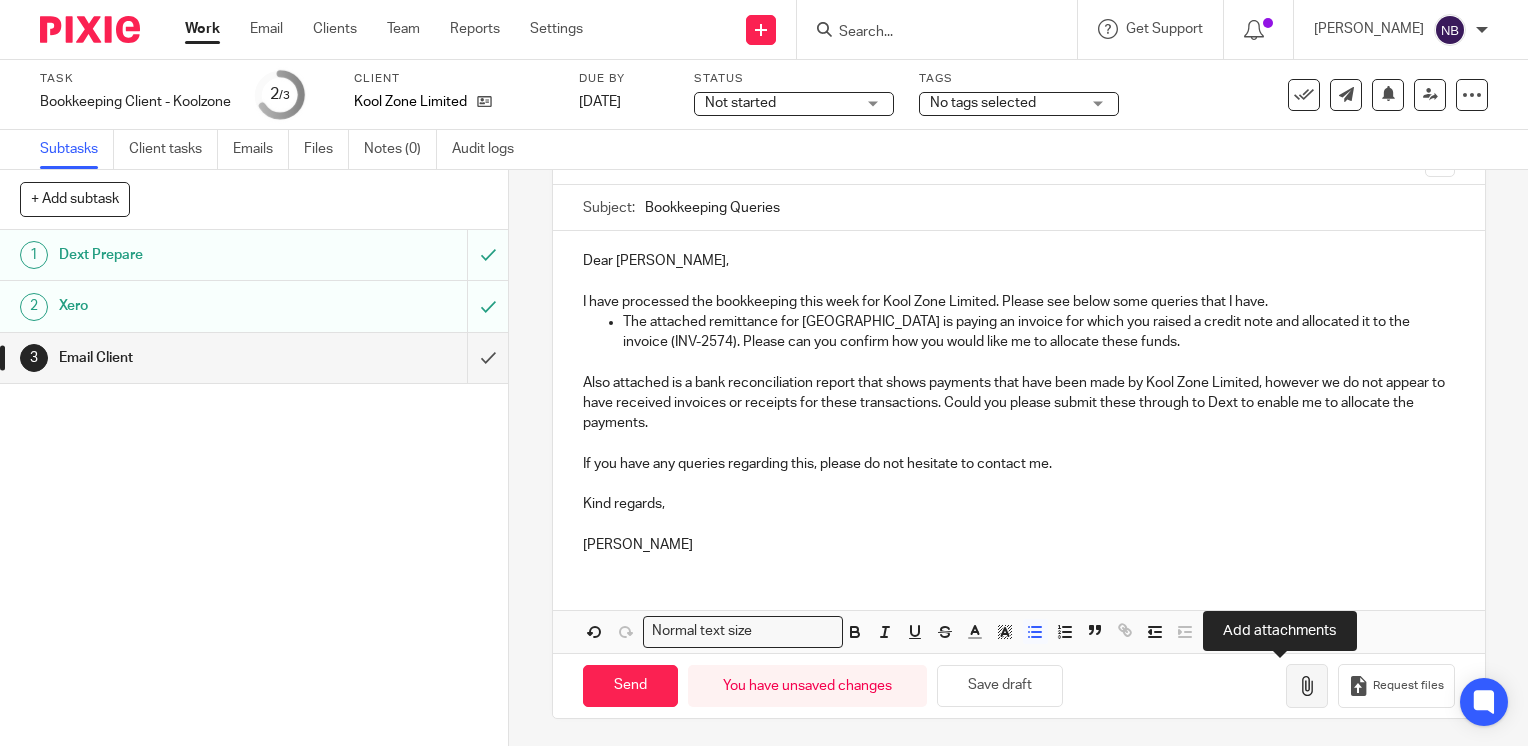 click at bounding box center [1307, 686] 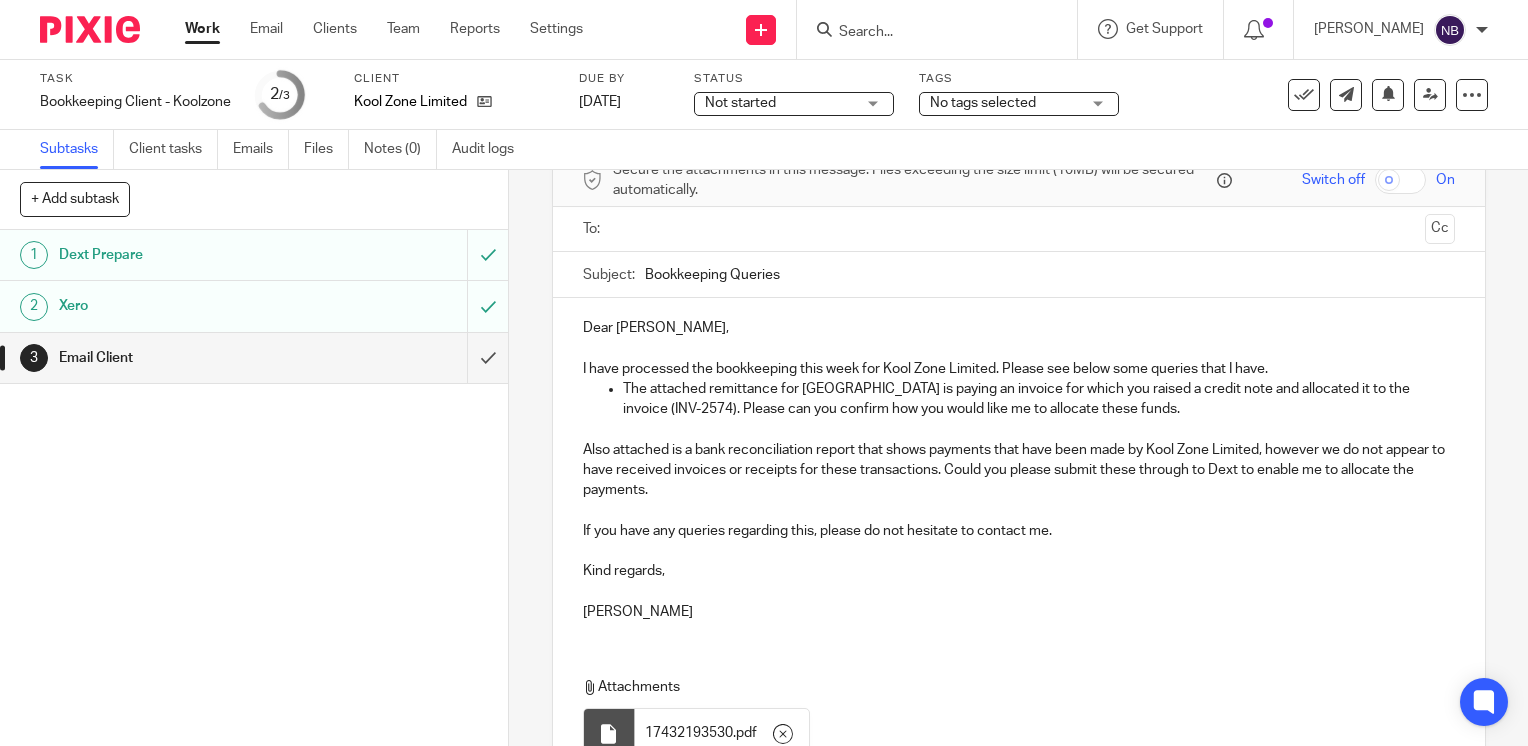 scroll, scrollTop: 0, scrollLeft: 0, axis: both 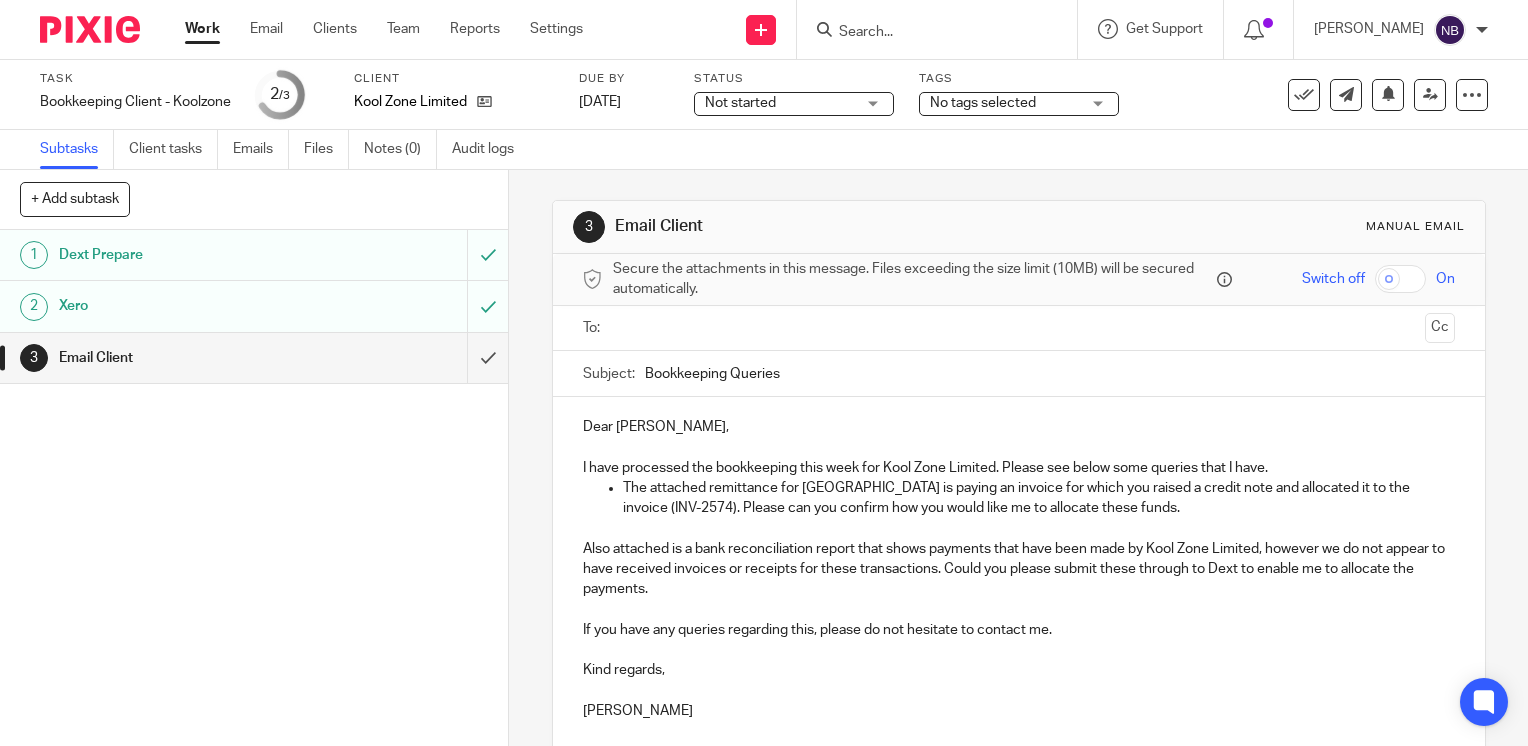 click at bounding box center (1018, 328) 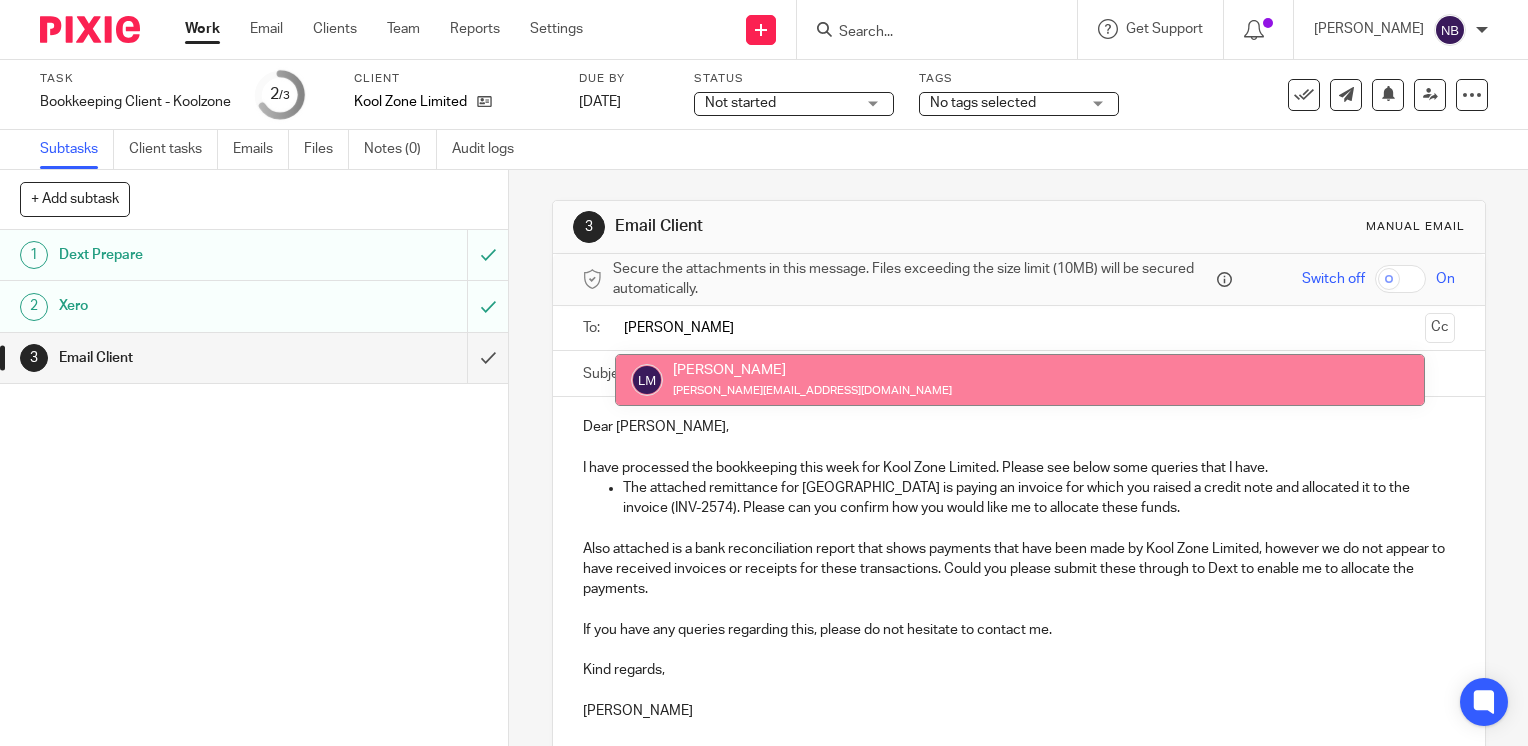 type on "louise" 